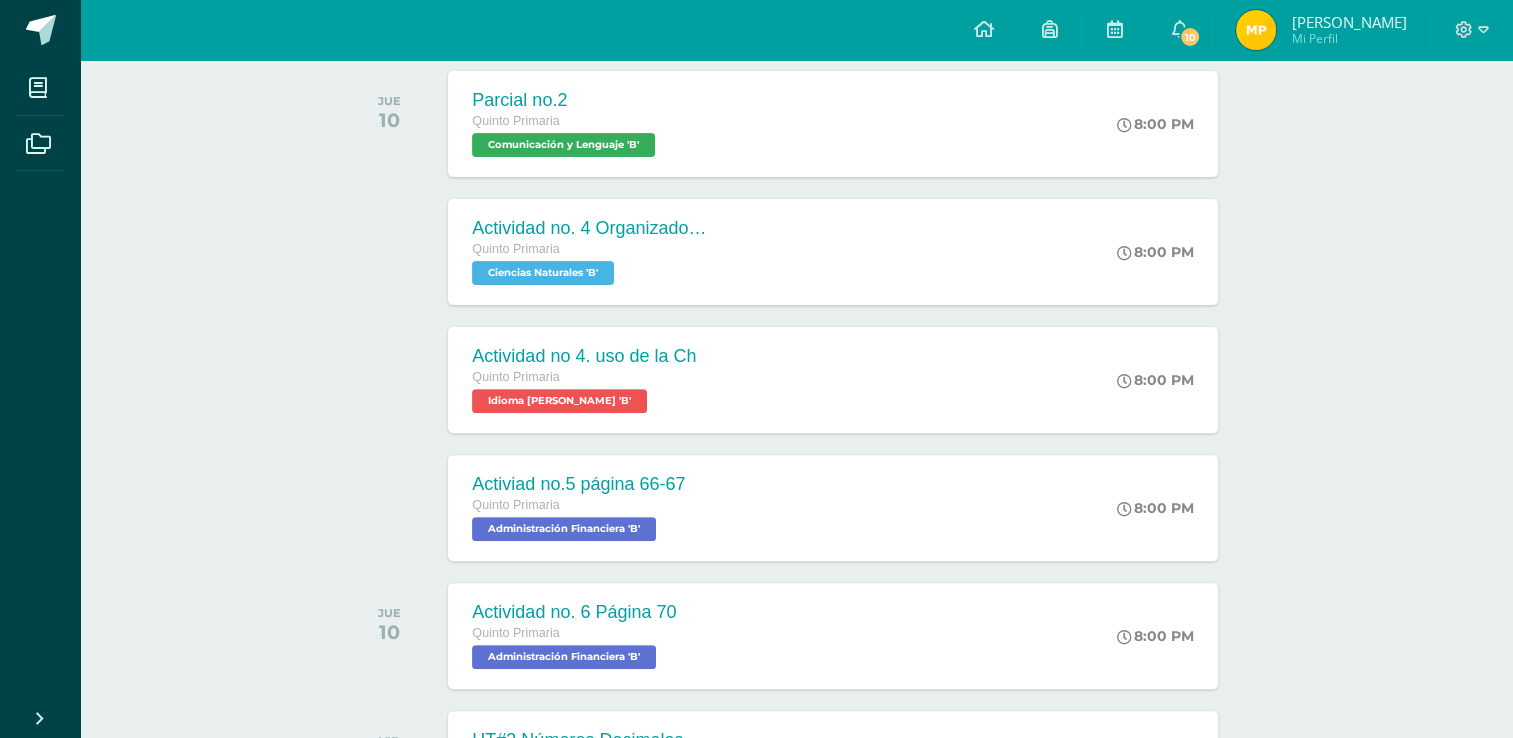 scroll, scrollTop: 600, scrollLeft: 0, axis: vertical 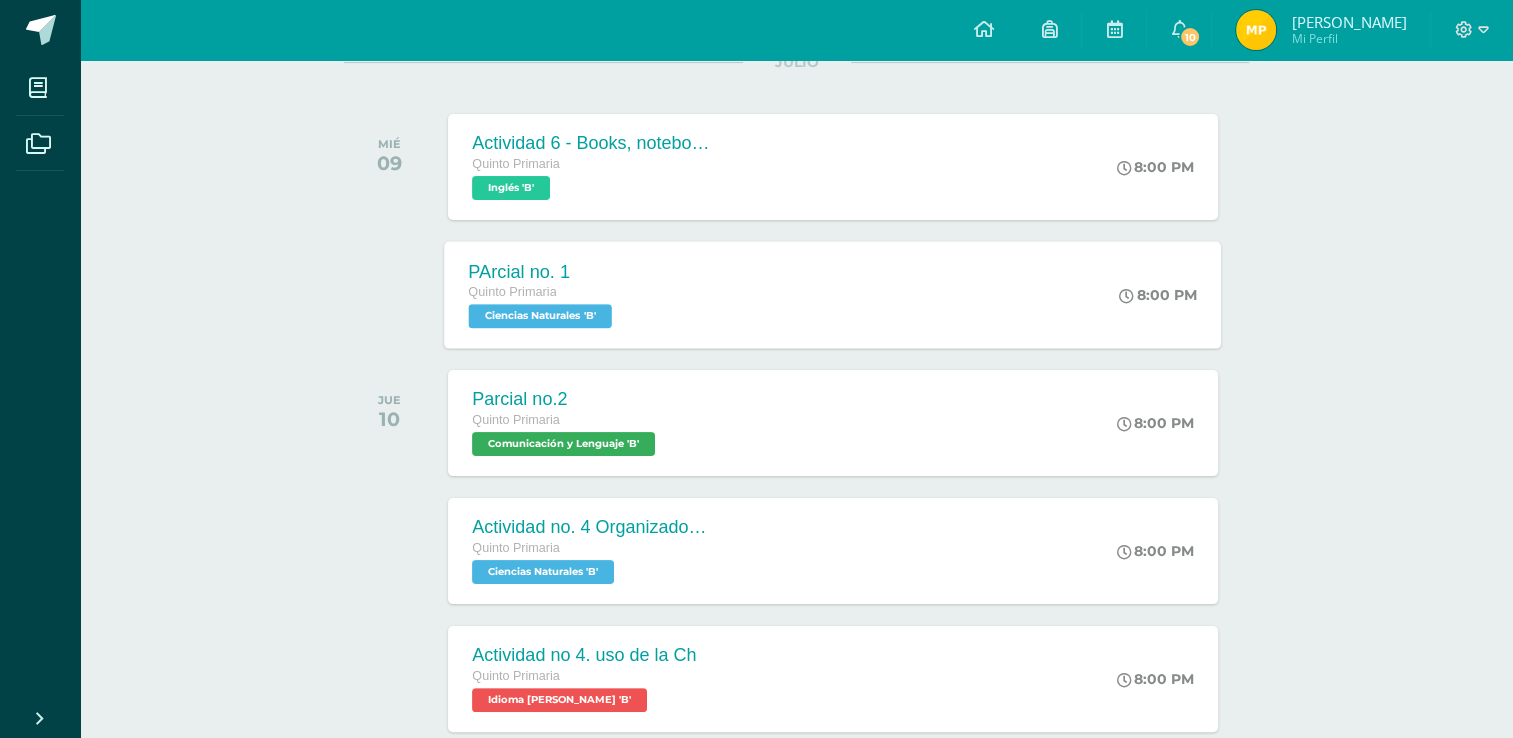 click on "JULIO
MIÉ
09
Actividad 6 - Books, notebooks and platform
Quinto Primaria
Inglés 'B'
8:00 PM
Actividad 6 - Books, notebooks and platform
Inglés" at bounding box center (796, 1230) 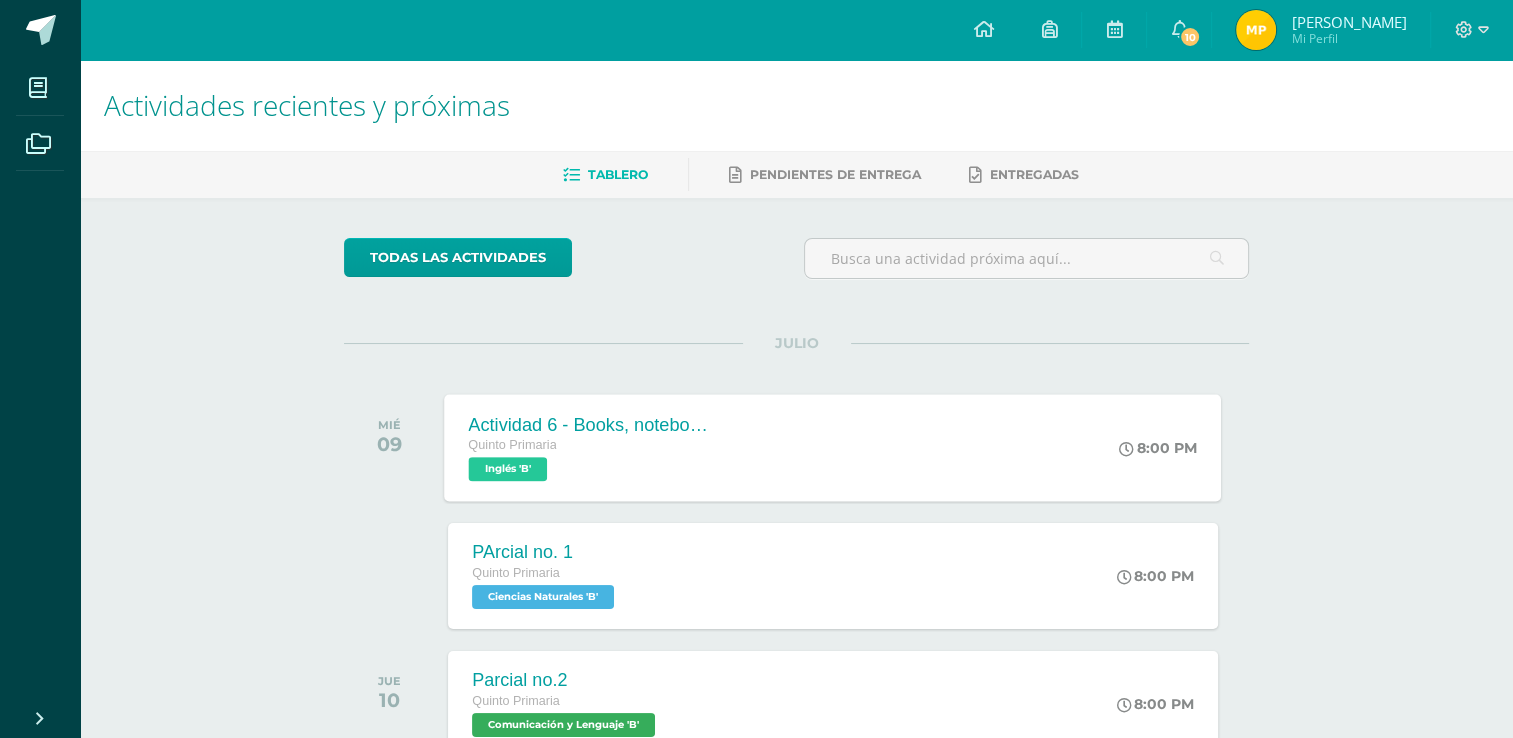 scroll, scrollTop: 0, scrollLeft: 0, axis: both 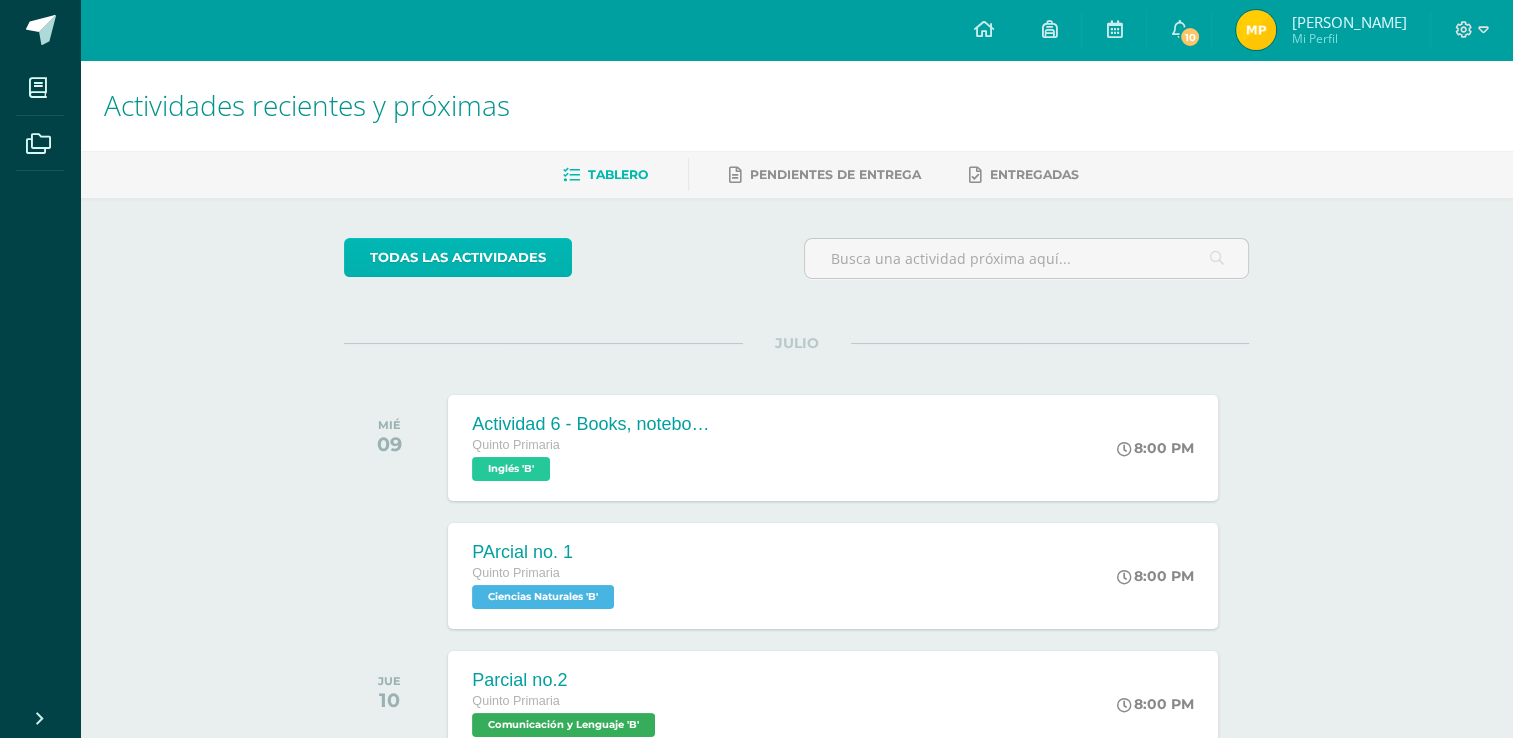 click on "todas las Actividades" at bounding box center [458, 257] 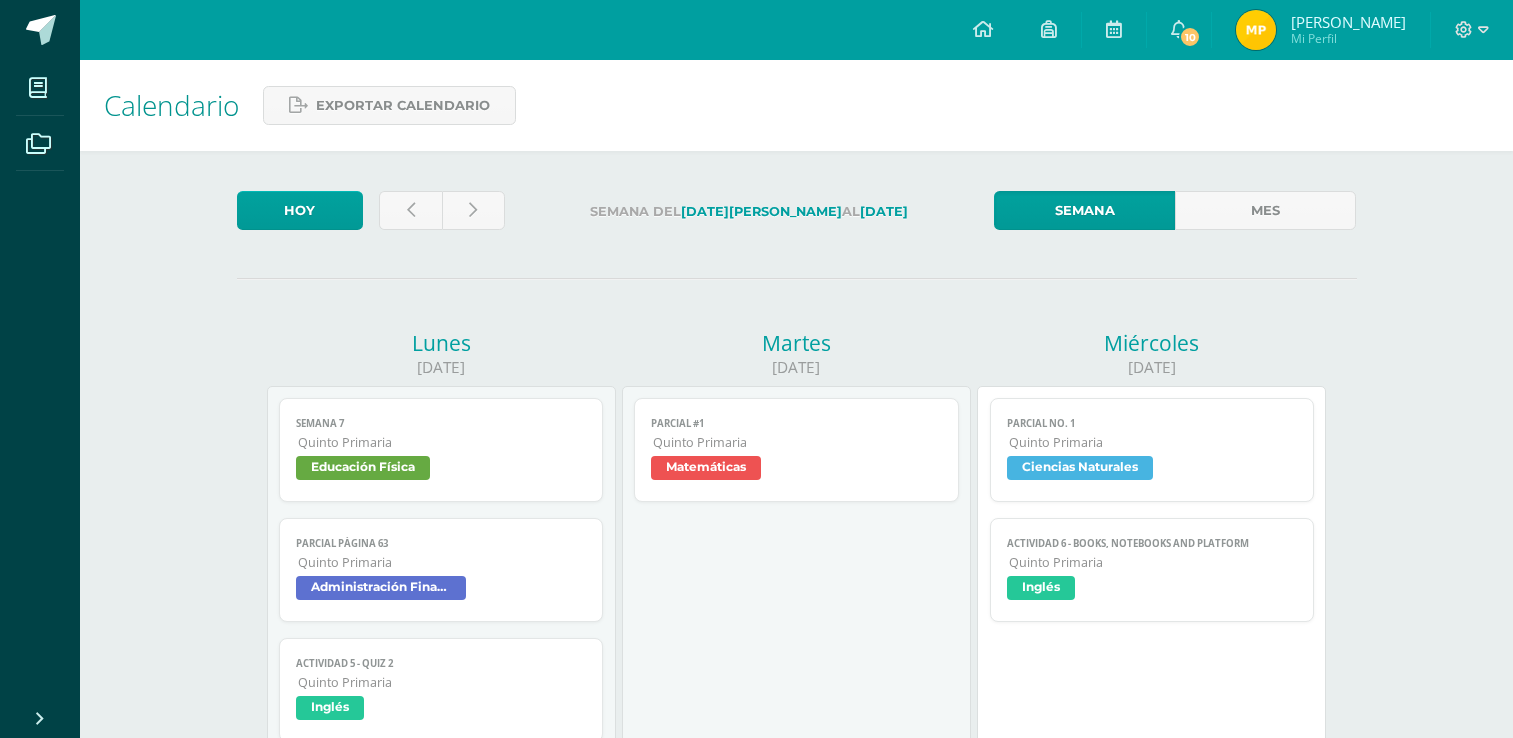 scroll, scrollTop: 0, scrollLeft: 0, axis: both 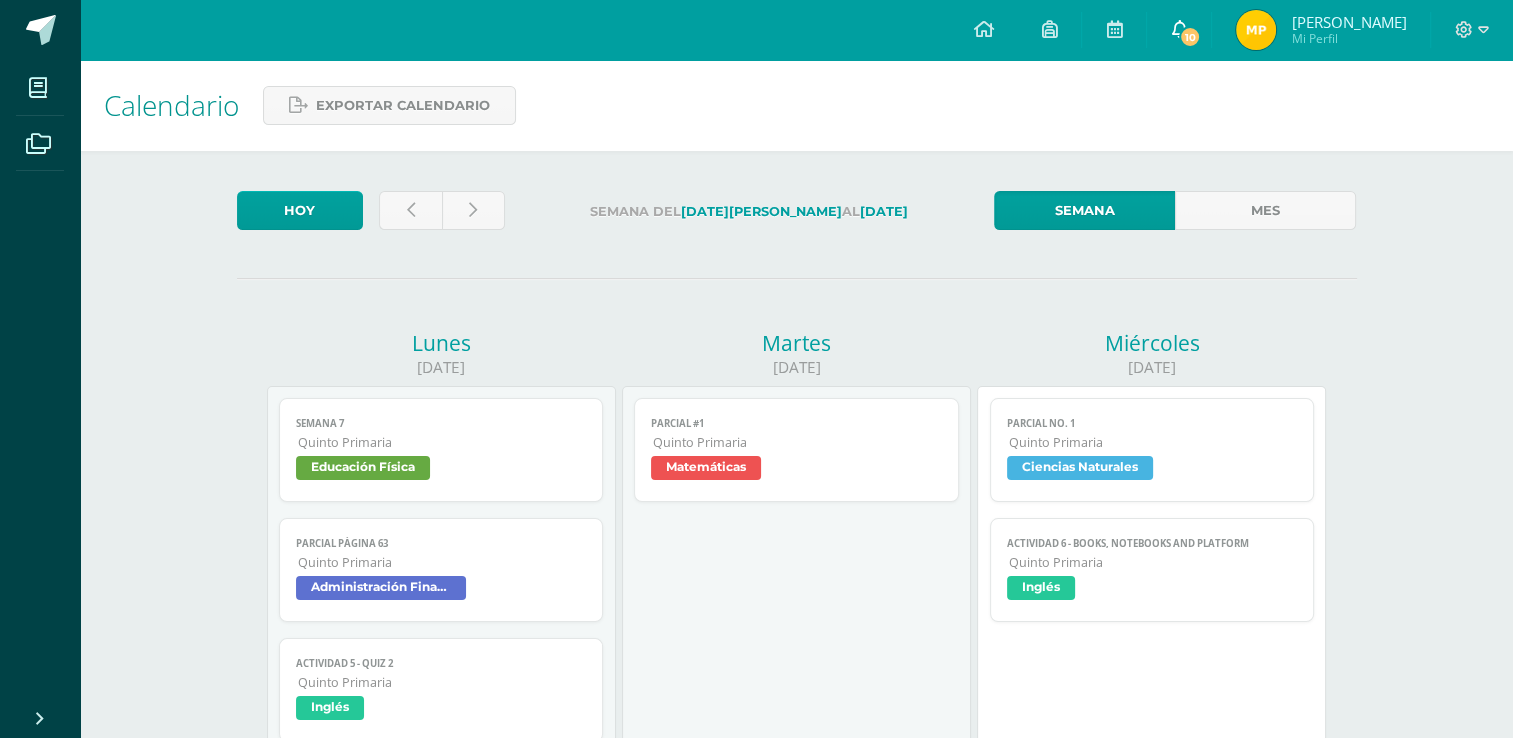 click on "10" at bounding box center [1190, 37] 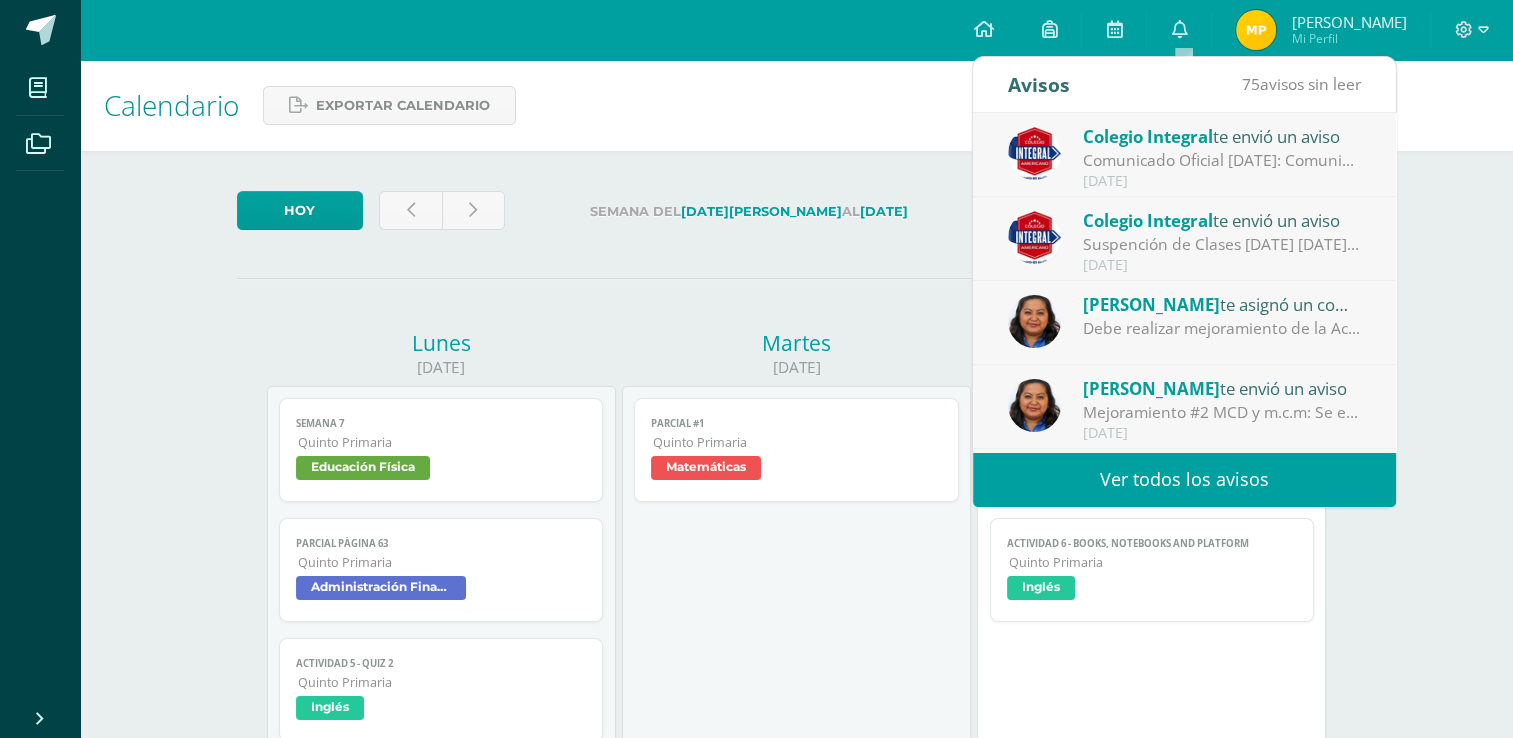 click on "Comunicado Oficial [DATE]:
Comunicado Oficial - Se reanudan las clases en horario regular a partir del día de [DATE] [DATE]." at bounding box center (1222, 160) 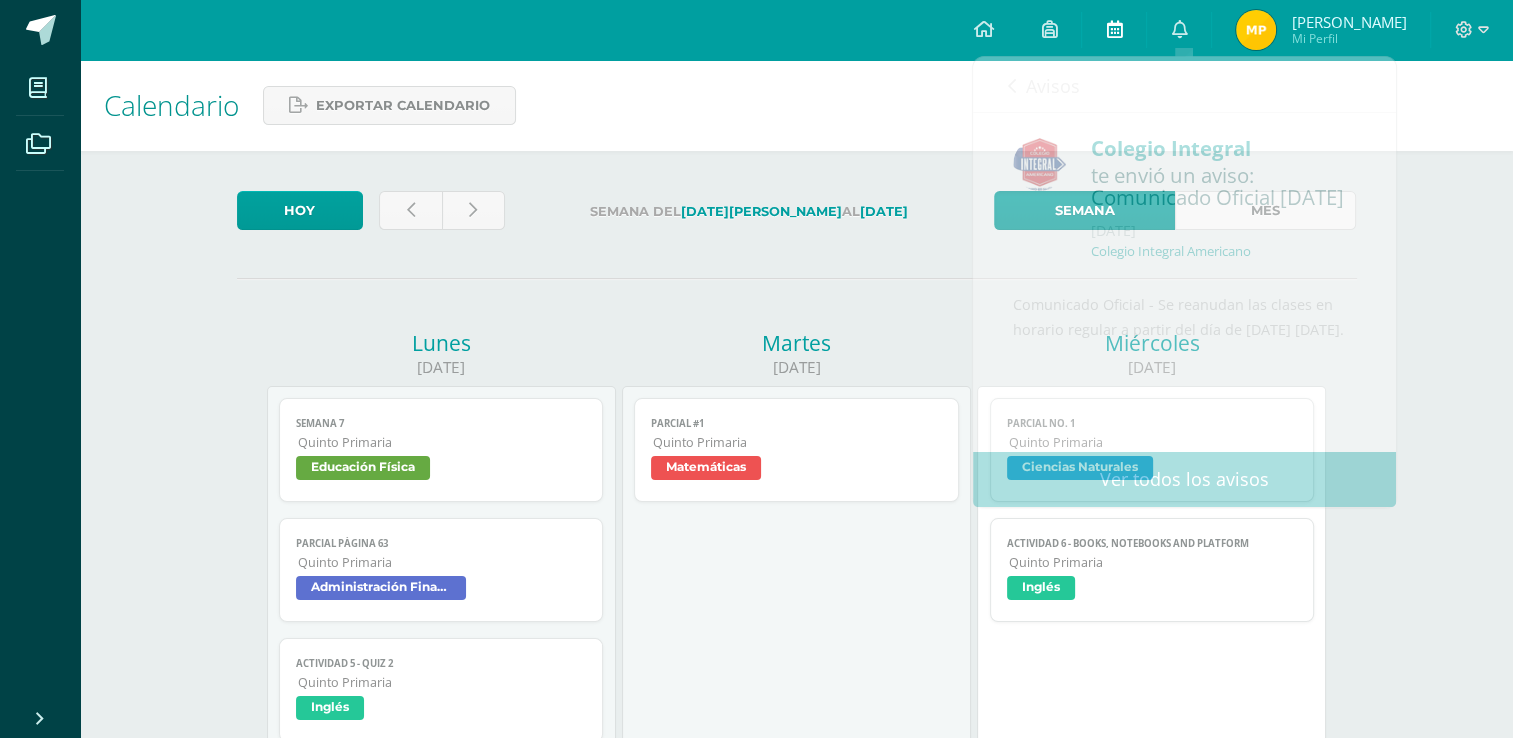 click at bounding box center [1114, 29] 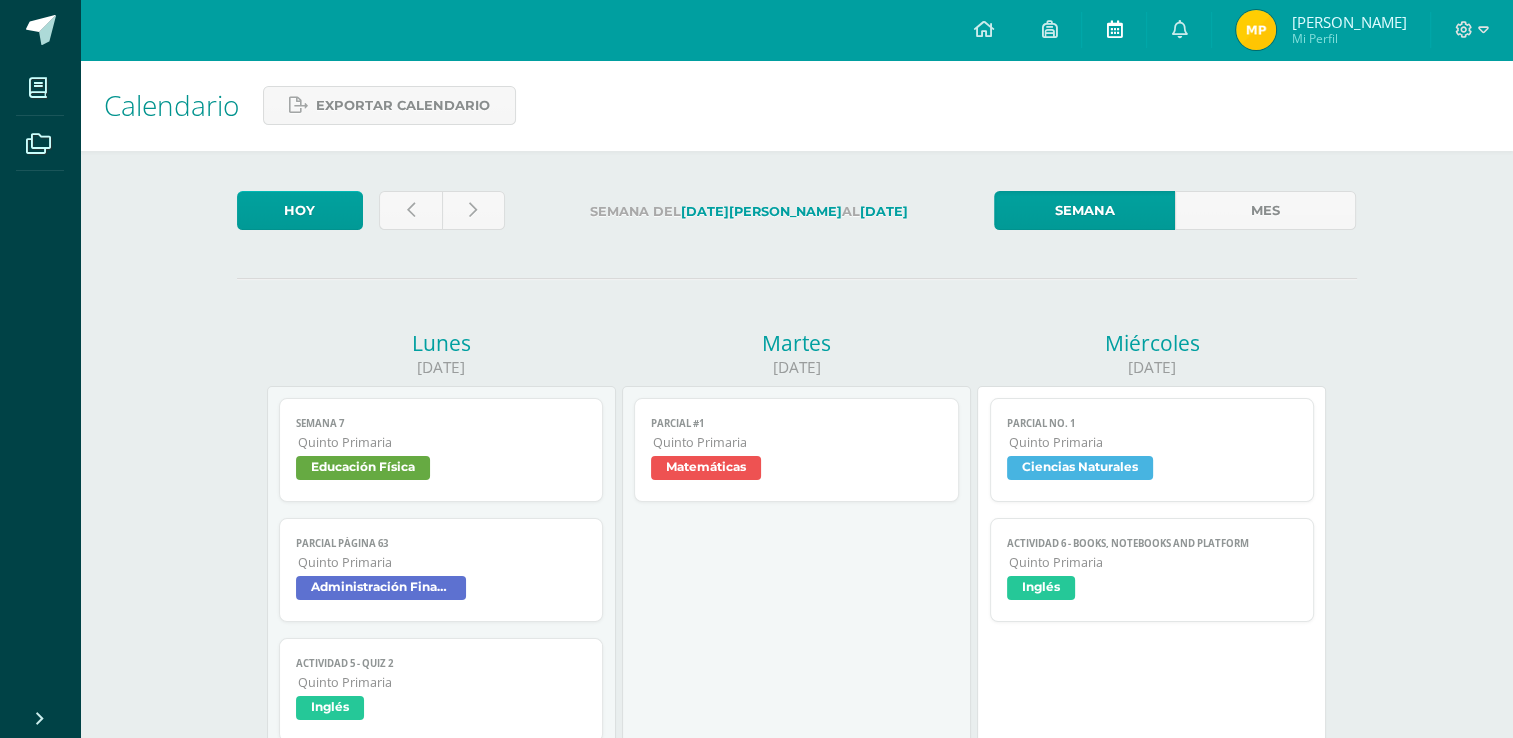 click at bounding box center (1114, 30) 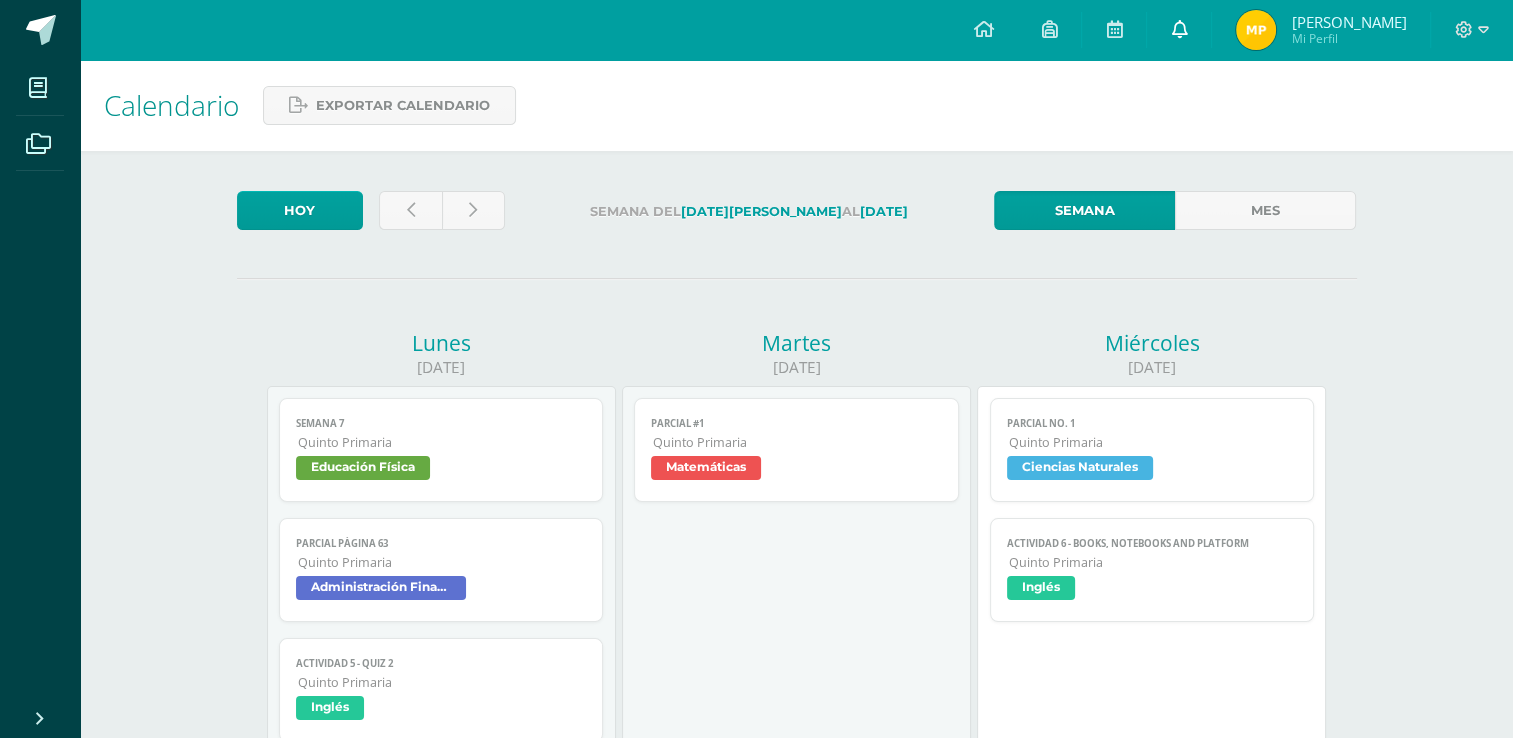 click on "0" at bounding box center (1179, 30) 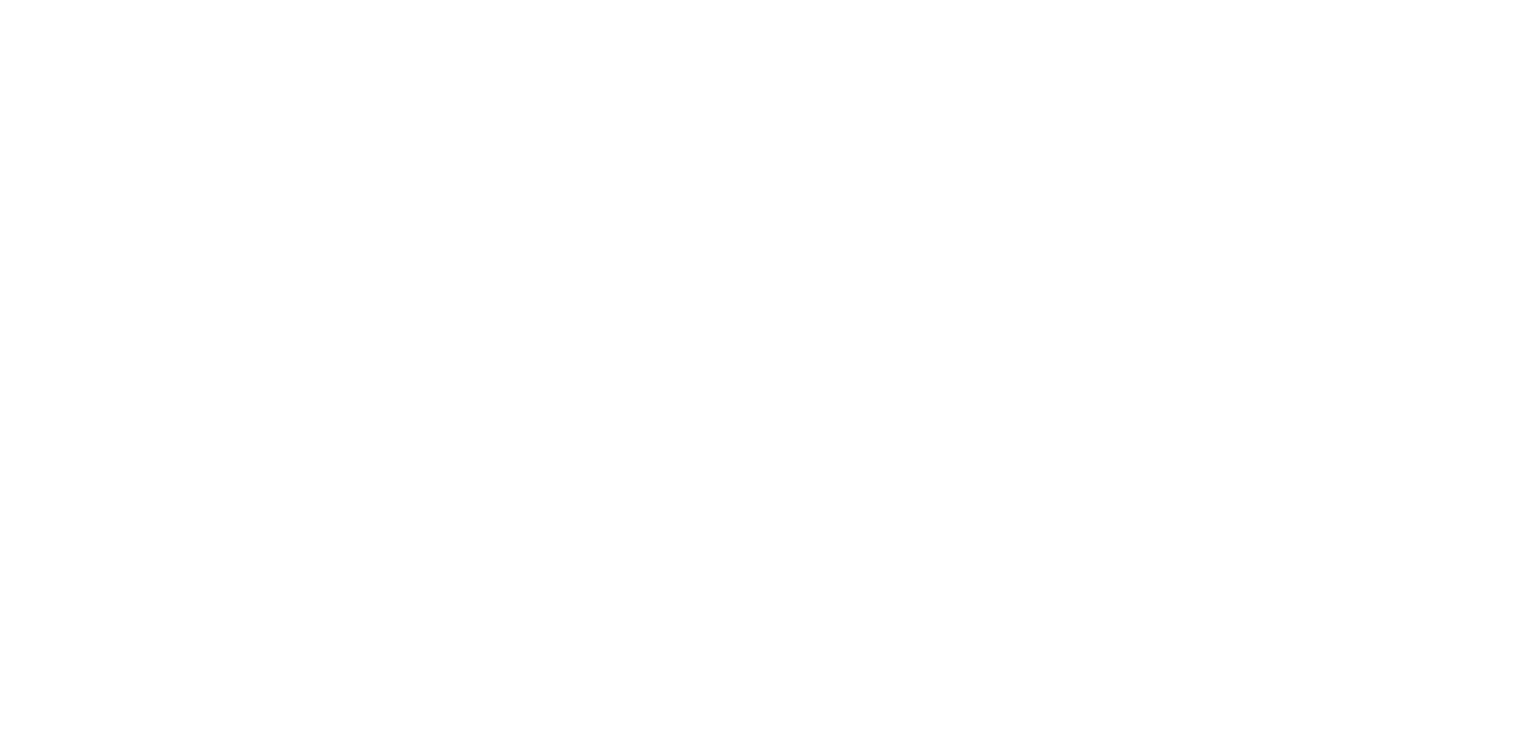 scroll, scrollTop: 0, scrollLeft: 0, axis: both 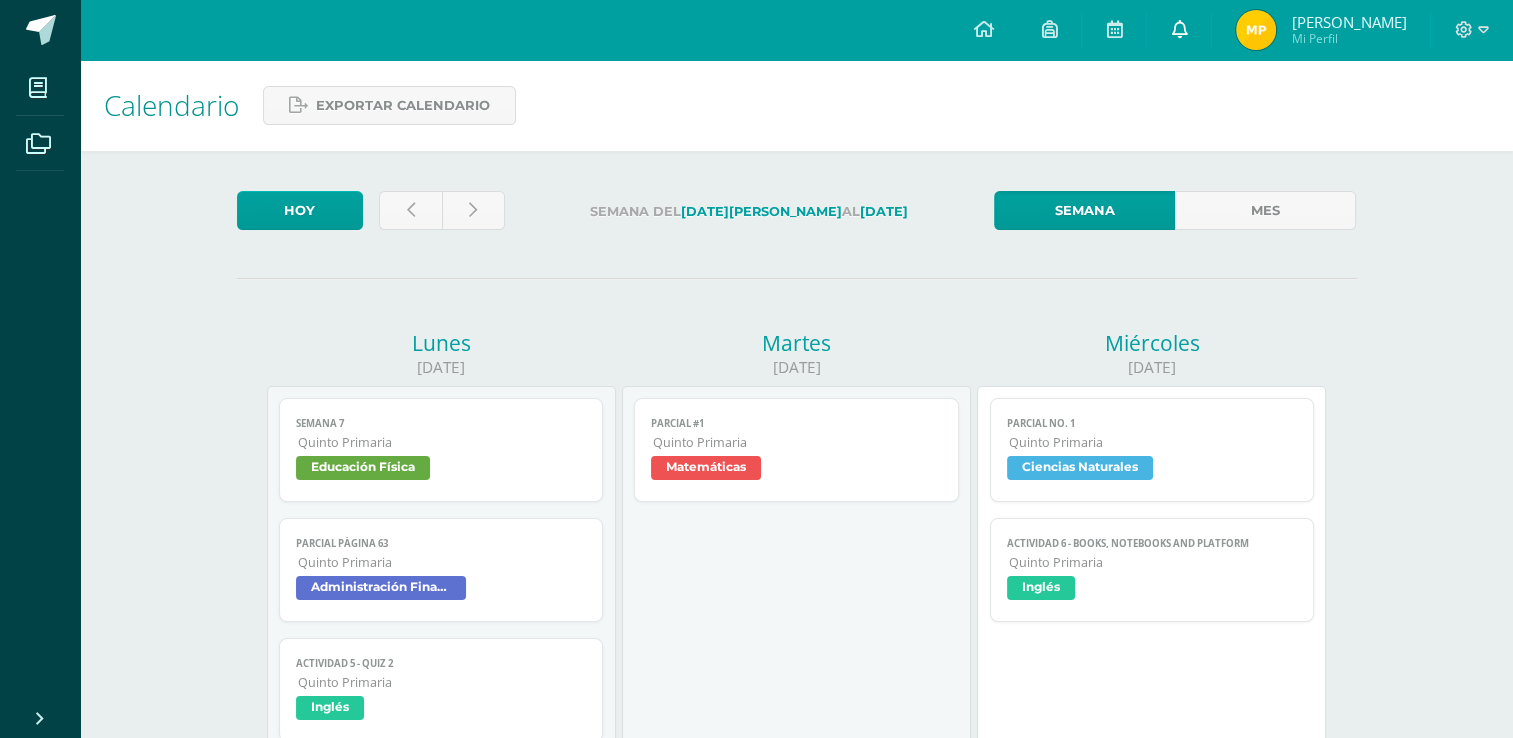 click at bounding box center (1179, 30) 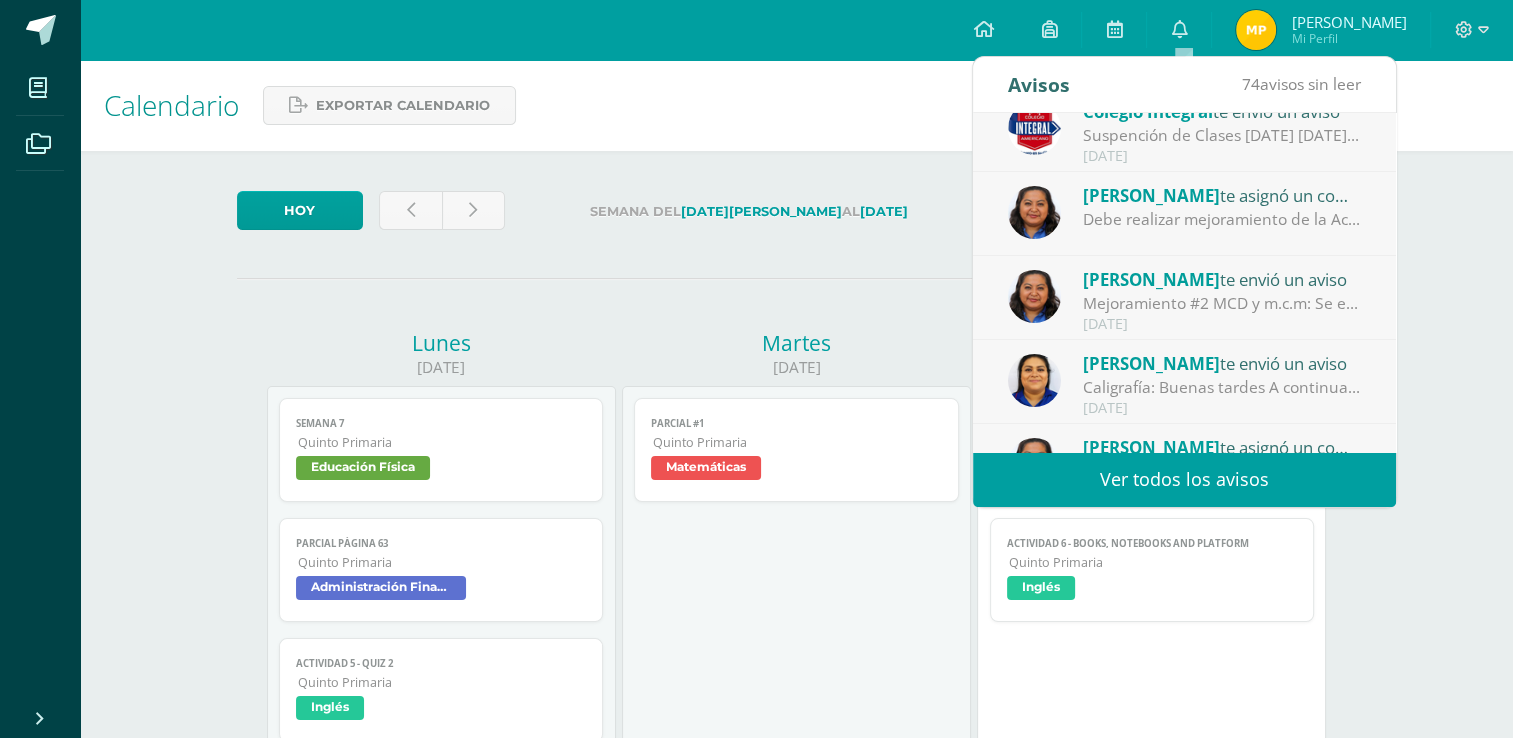 scroll, scrollTop: 124, scrollLeft: 0, axis: vertical 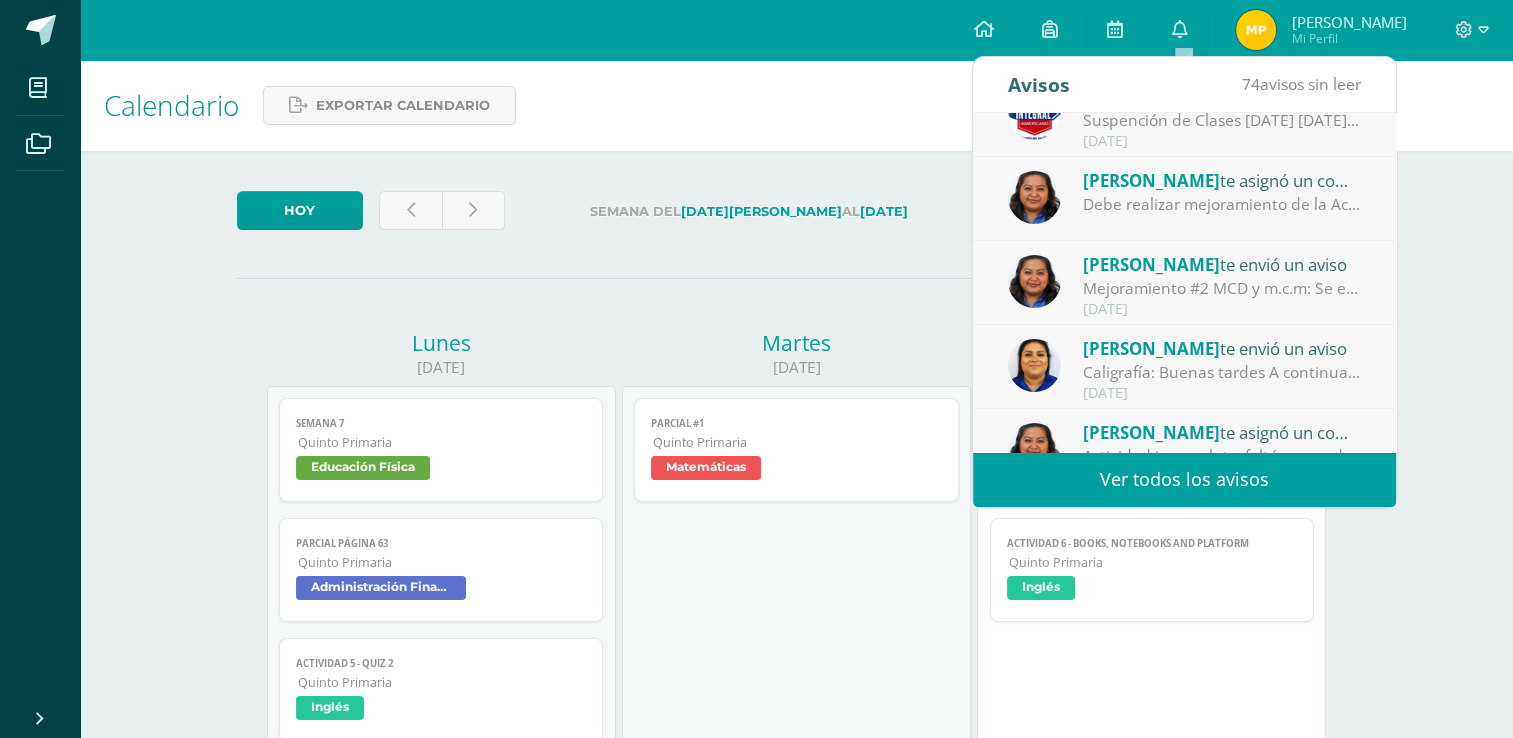 click on "Verónica Cruz   te asignó un comentario en 'HT#2 MCD y m.c.m' para 'Matemáticas'" at bounding box center (1222, 180) 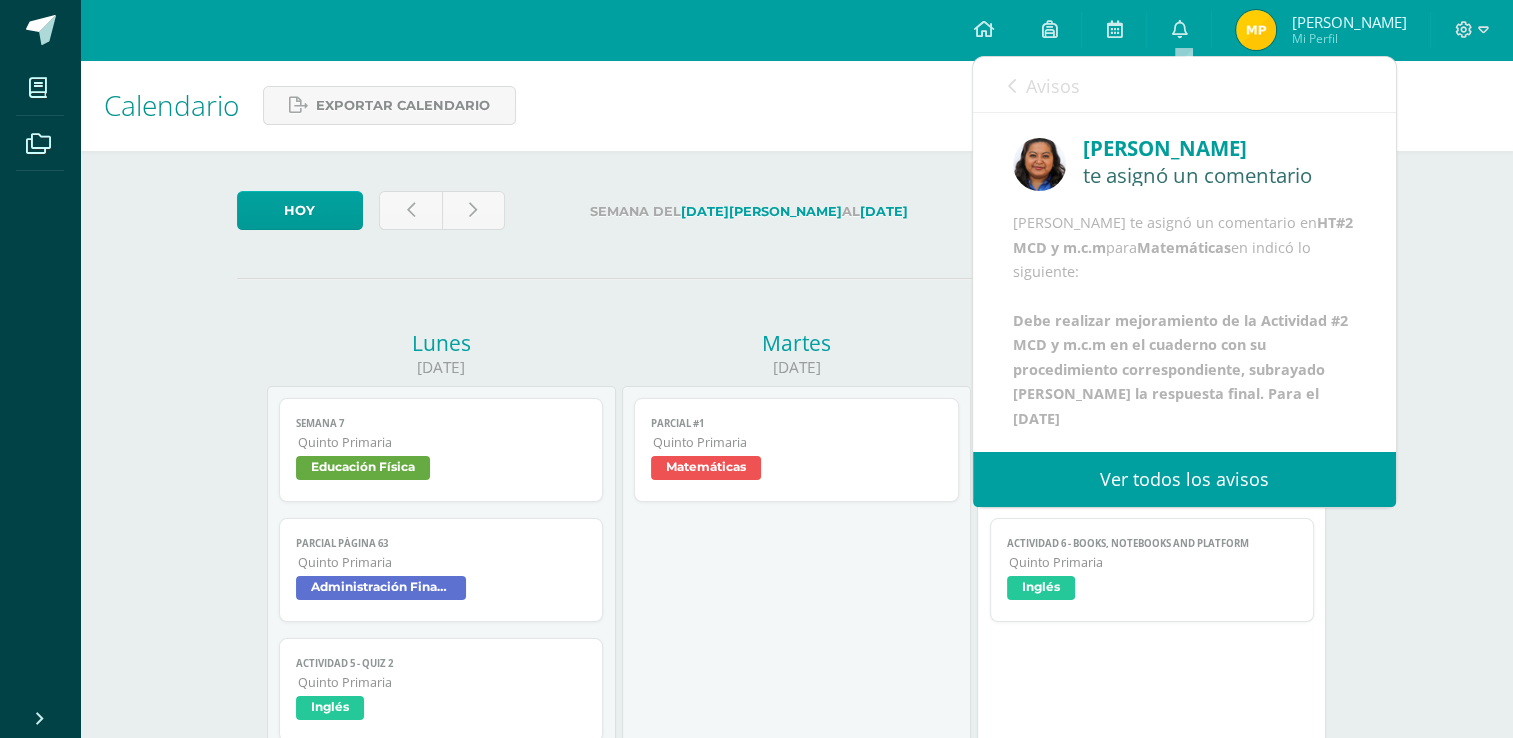 scroll, scrollTop: 96, scrollLeft: 0, axis: vertical 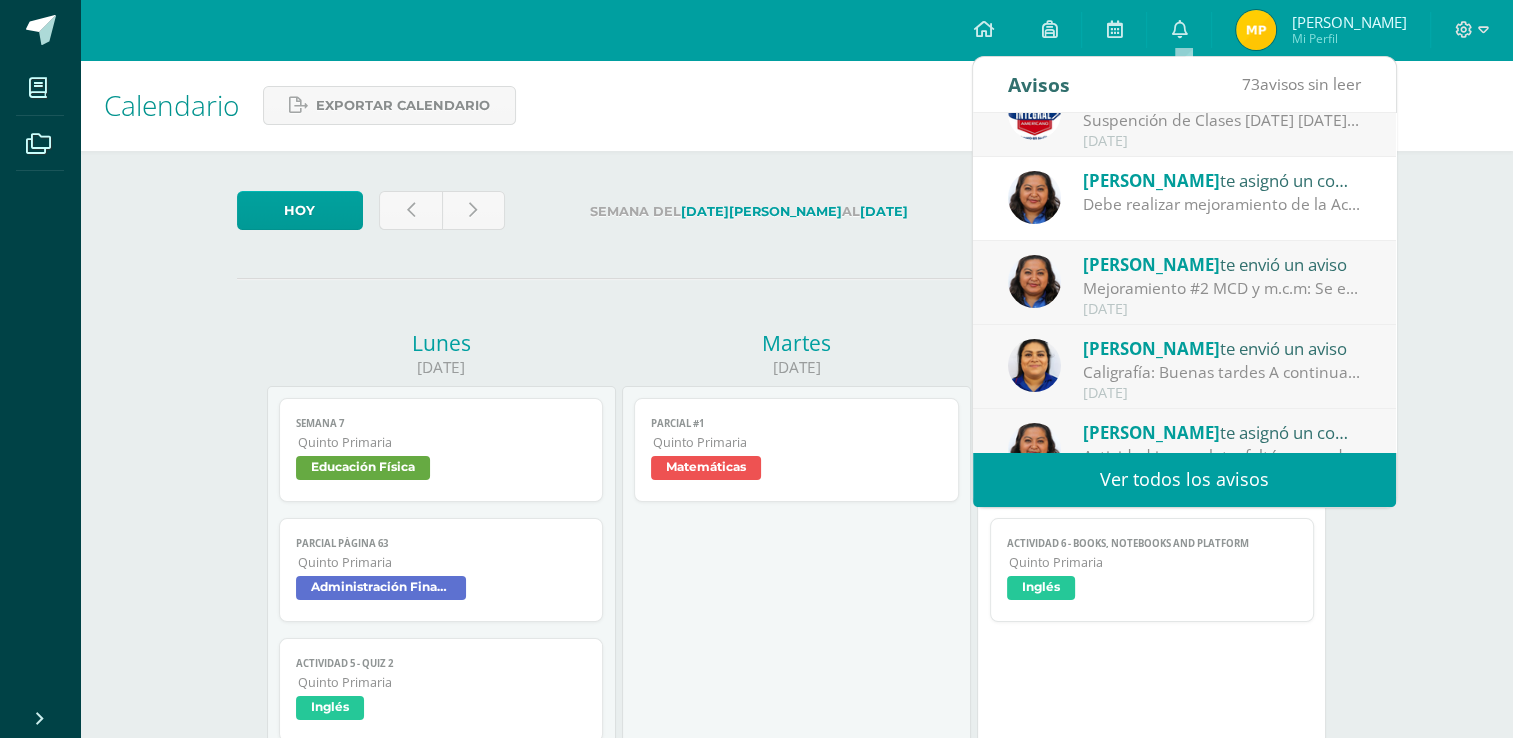 click on "[DATE]" at bounding box center (1222, 393) 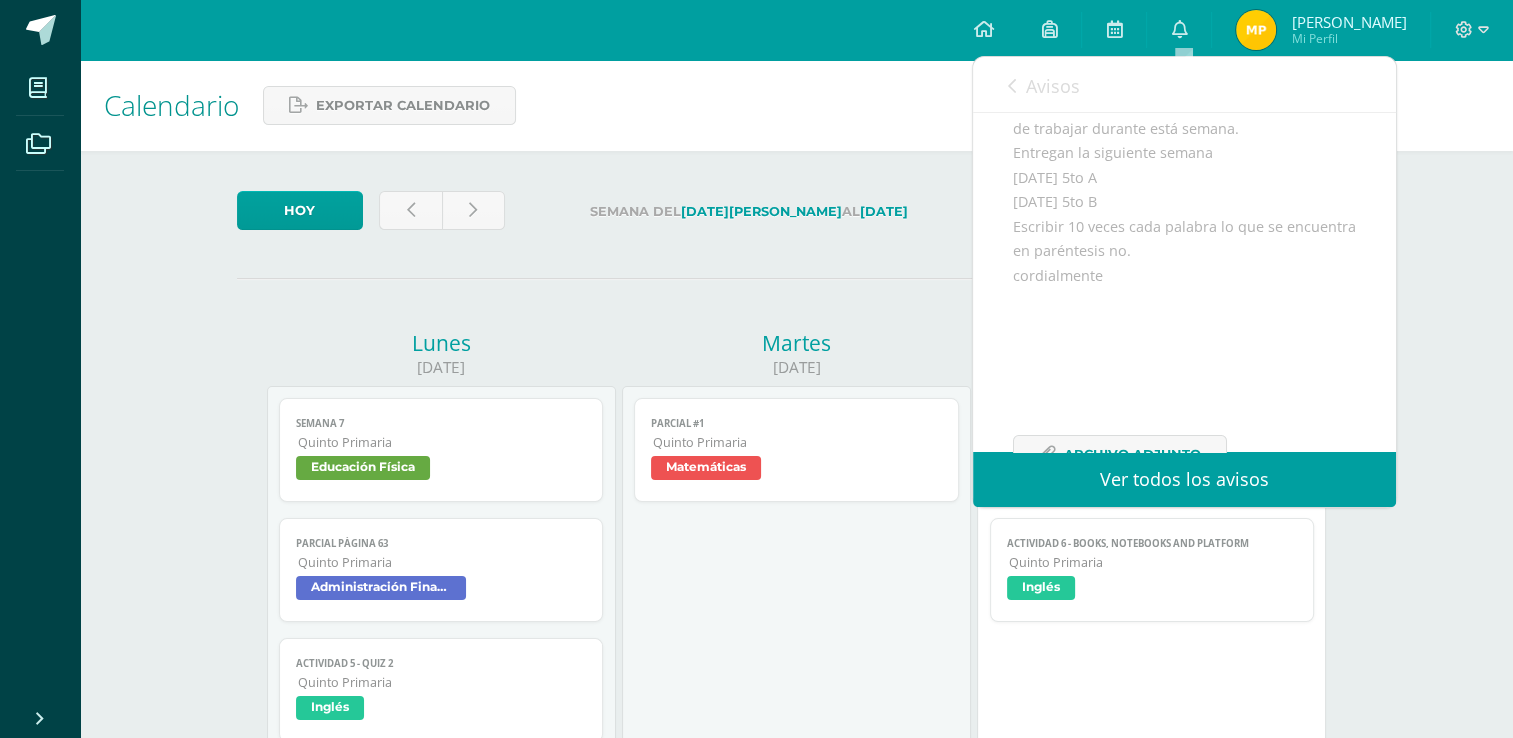 scroll, scrollTop: 335, scrollLeft: 0, axis: vertical 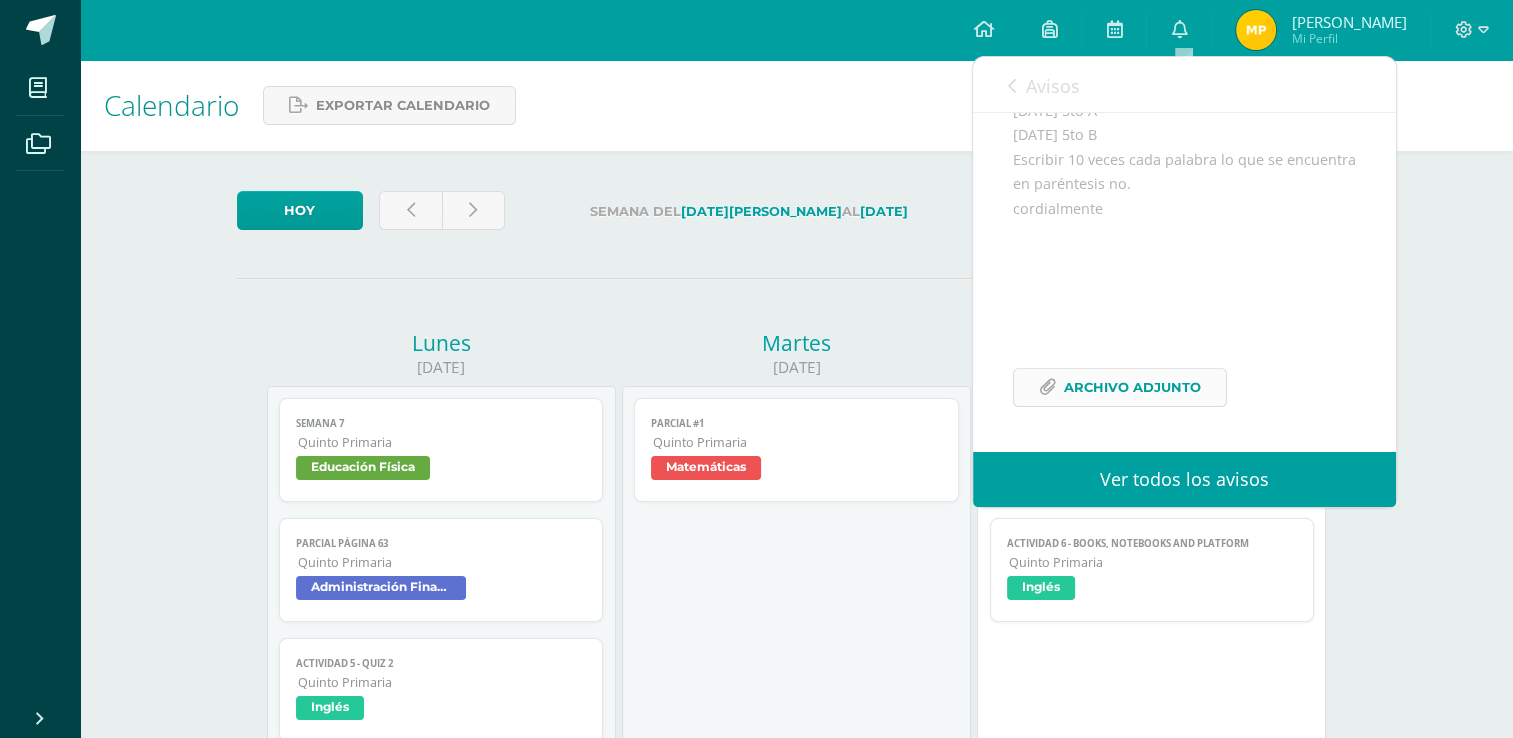 click on "Archivo Adjunto" at bounding box center (1132, 387) 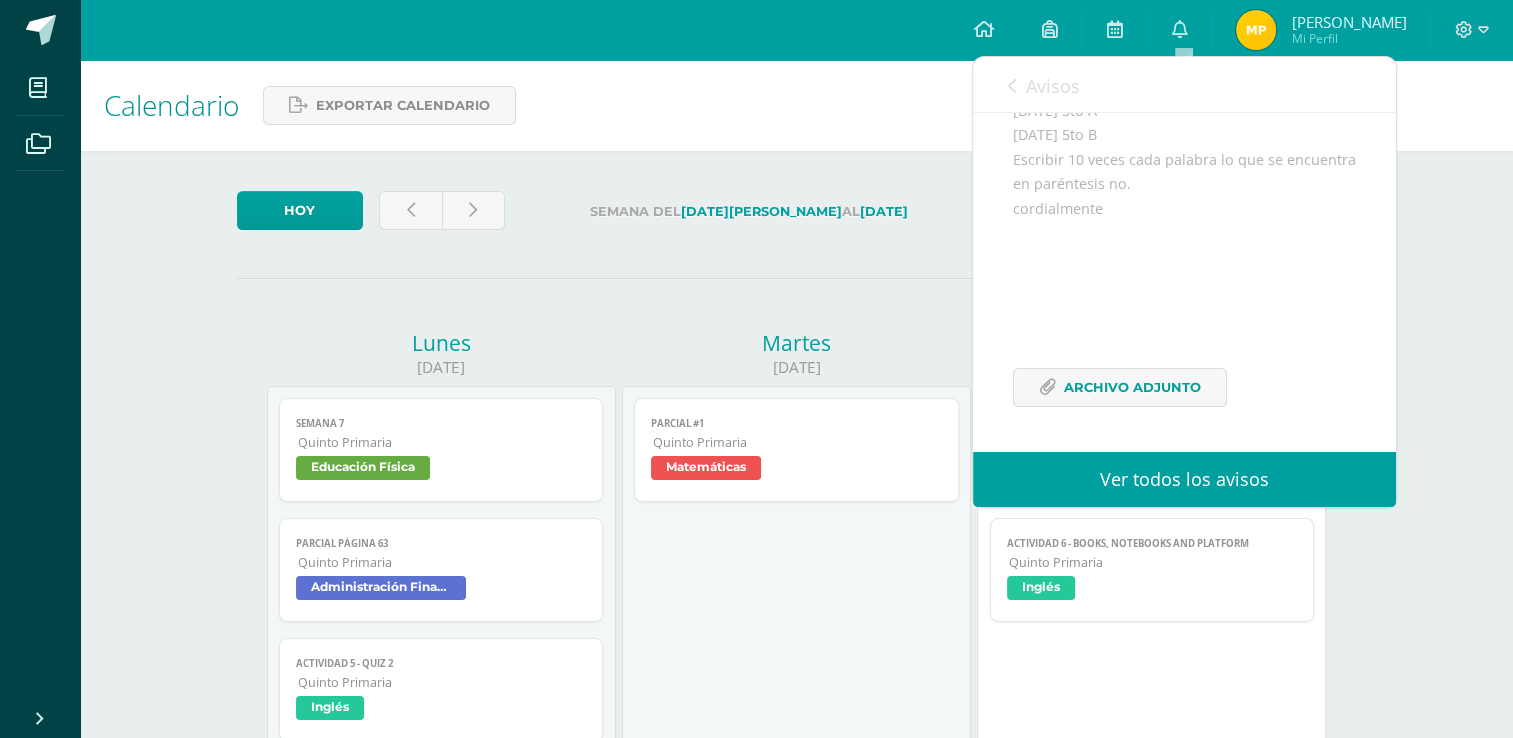 click at bounding box center (1012, 86) 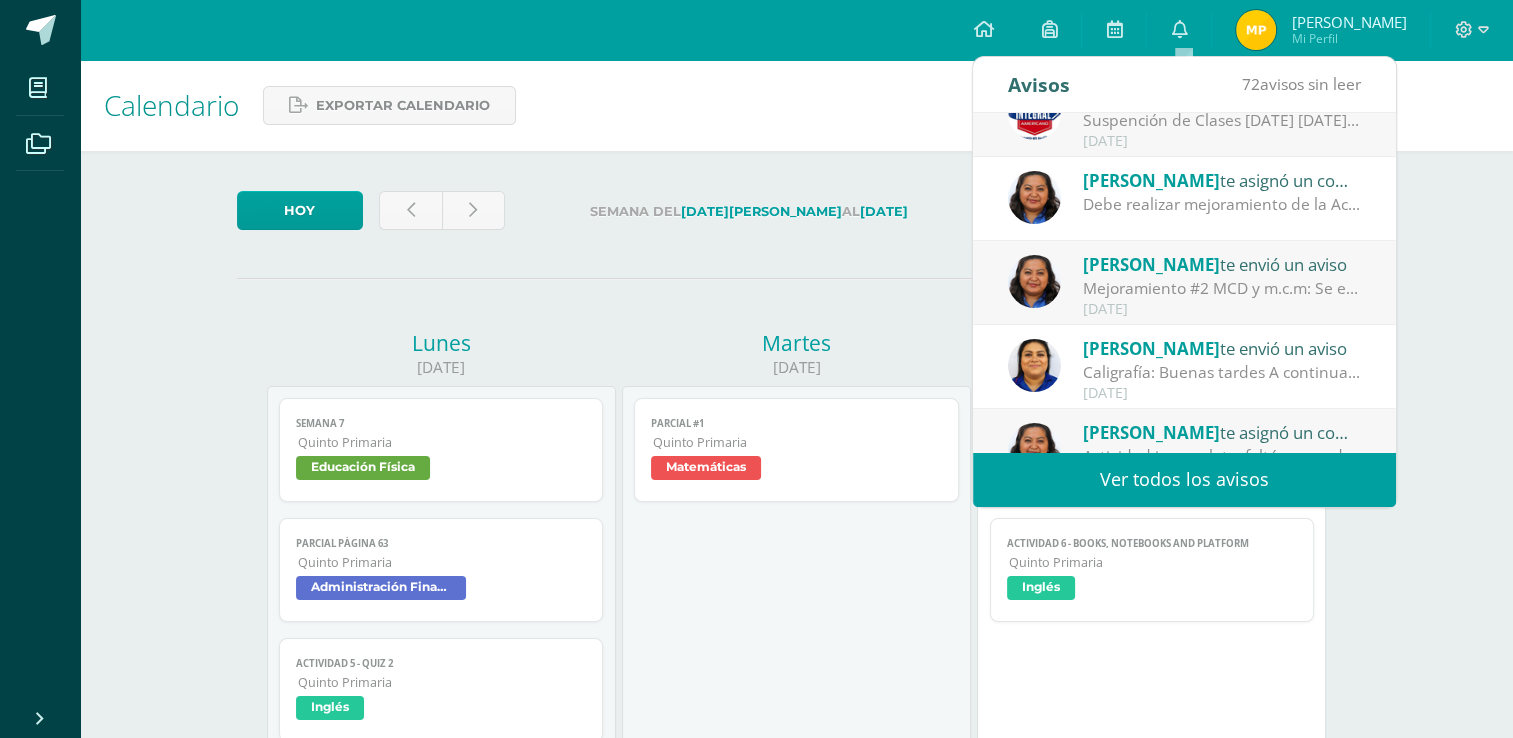 click on "Debe realizar mejoramiento de la Actividad #2 MCD y m.c.m en el cuaderno con su procedimiento correspondiente, subrayado [PERSON_NAME] la respuesta final. Para el [DATE]" at bounding box center [1222, 204] 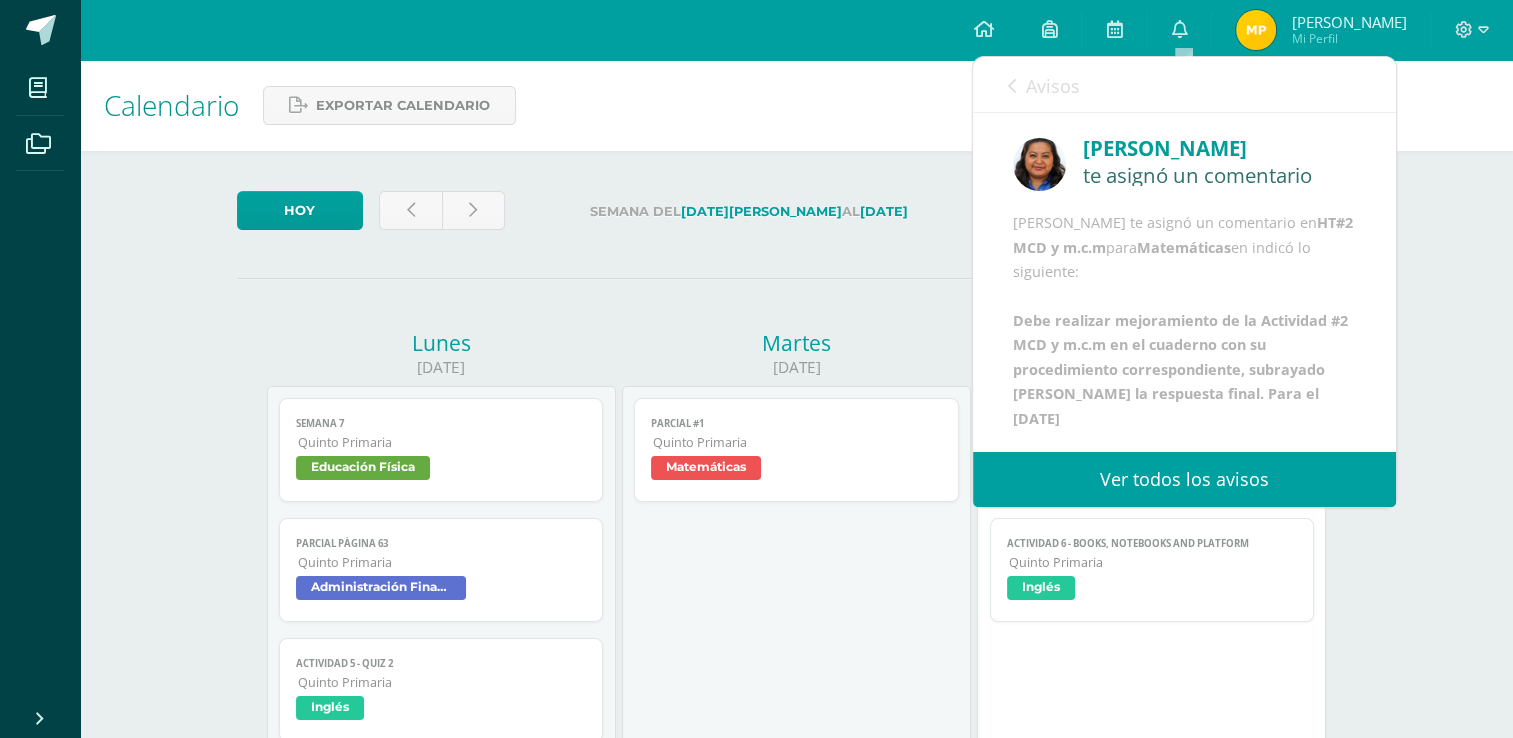 scroll, scrollTop: 96, scrollLeft: 0, axis: vertical 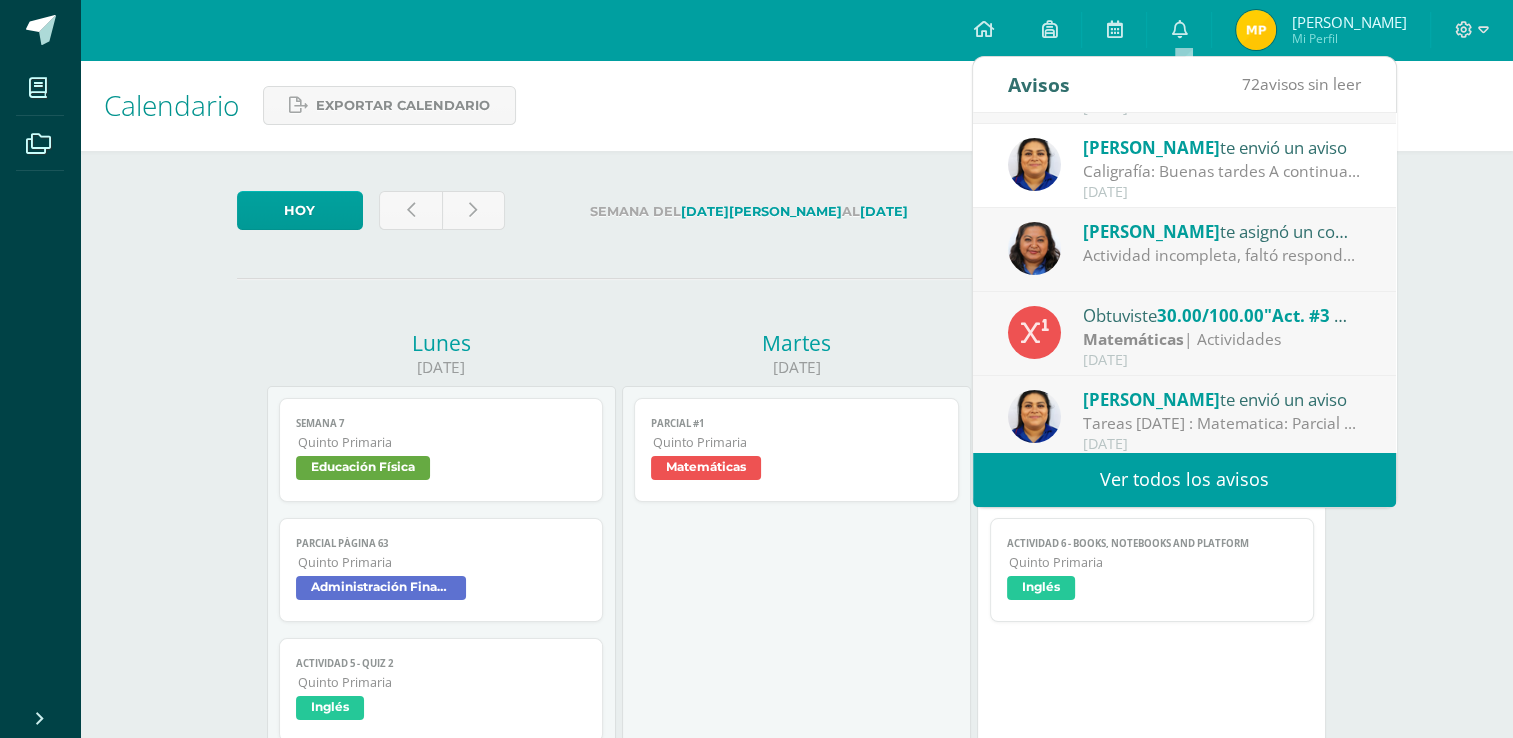click on "Verónica Cruz   te asignó un comentario en 'Act. #3 Números Racionales' para 'Matemáticas'" at bounding box center (1222, 231) 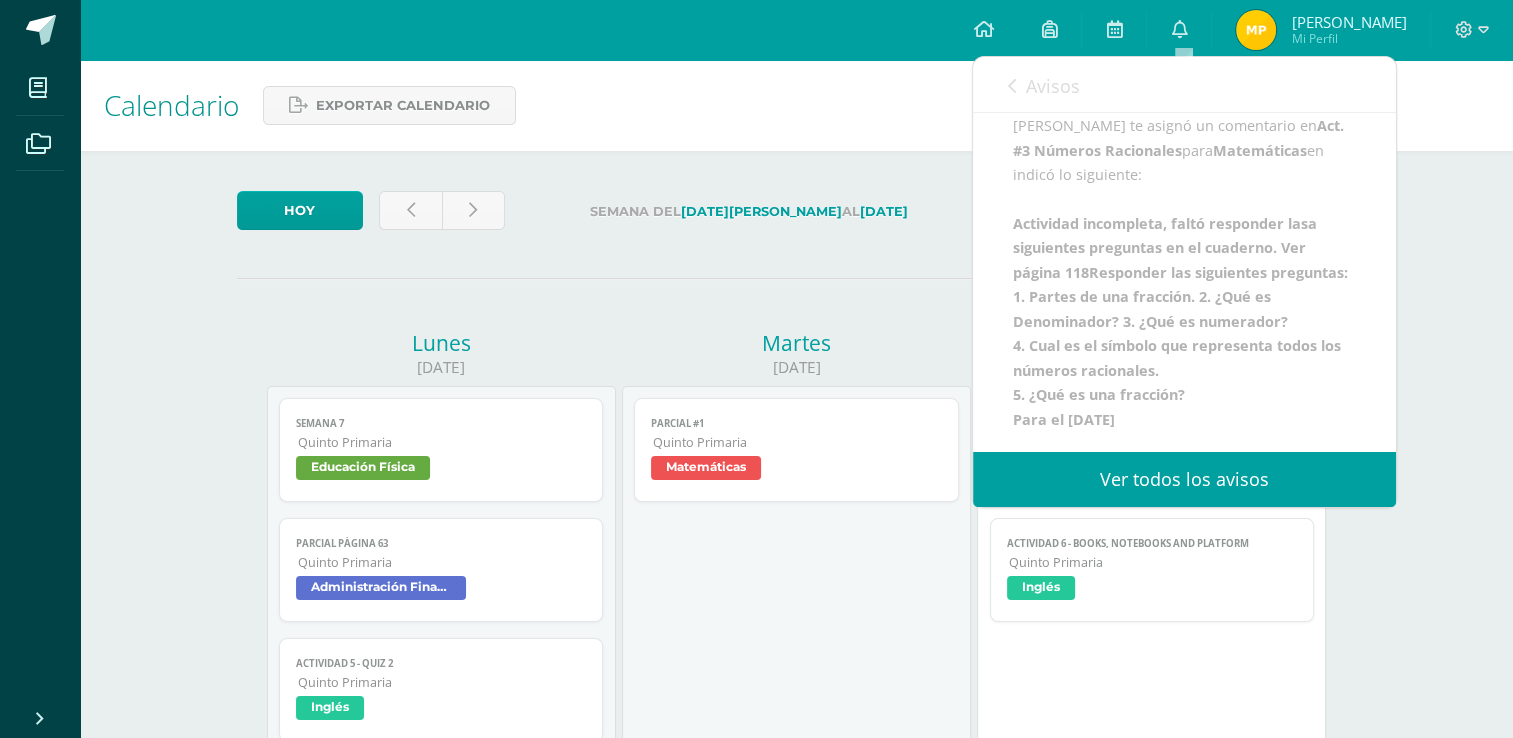 scroll, scrollTop: 219, scrollLeft: 0, axis: vertical 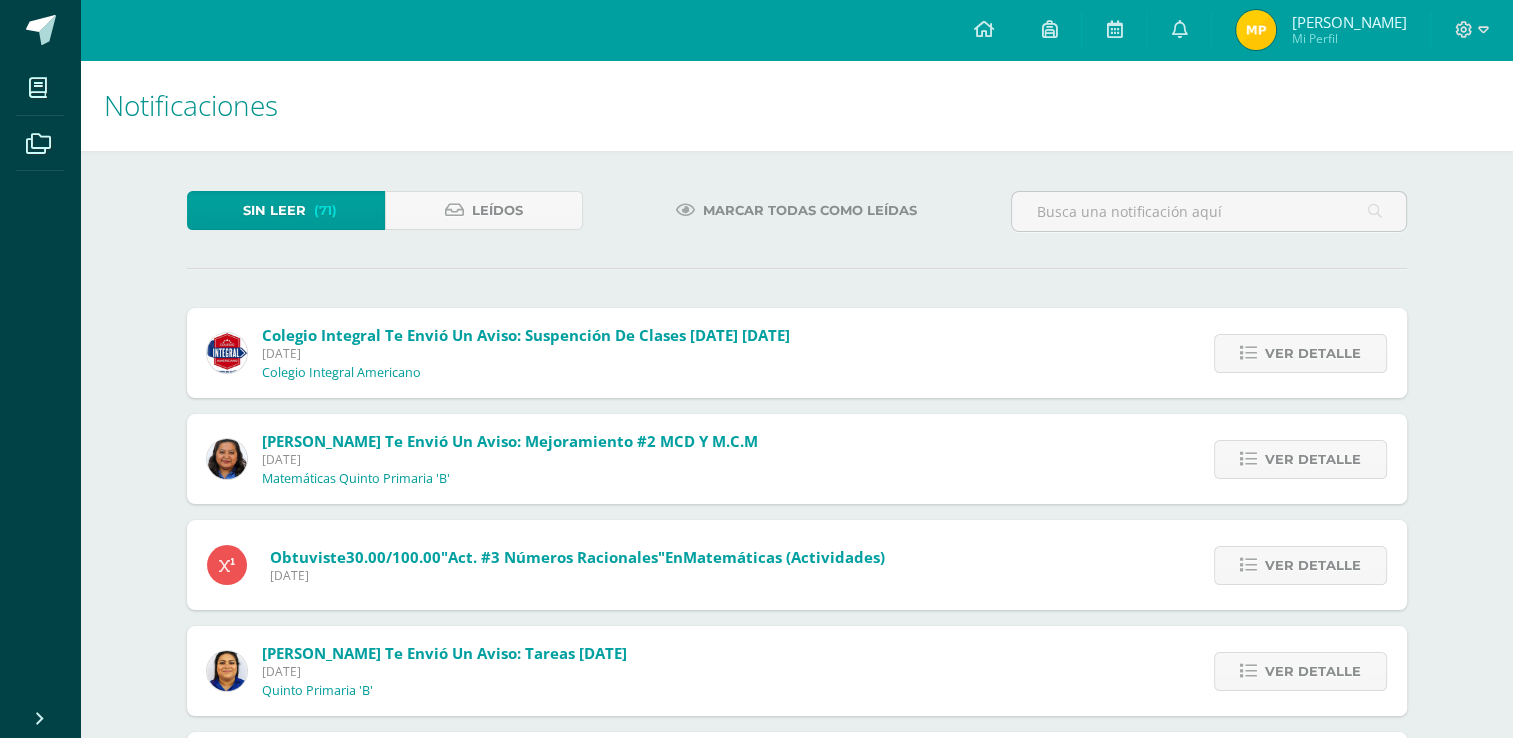 click on "[DATE]" at bounding box center (510, 459) 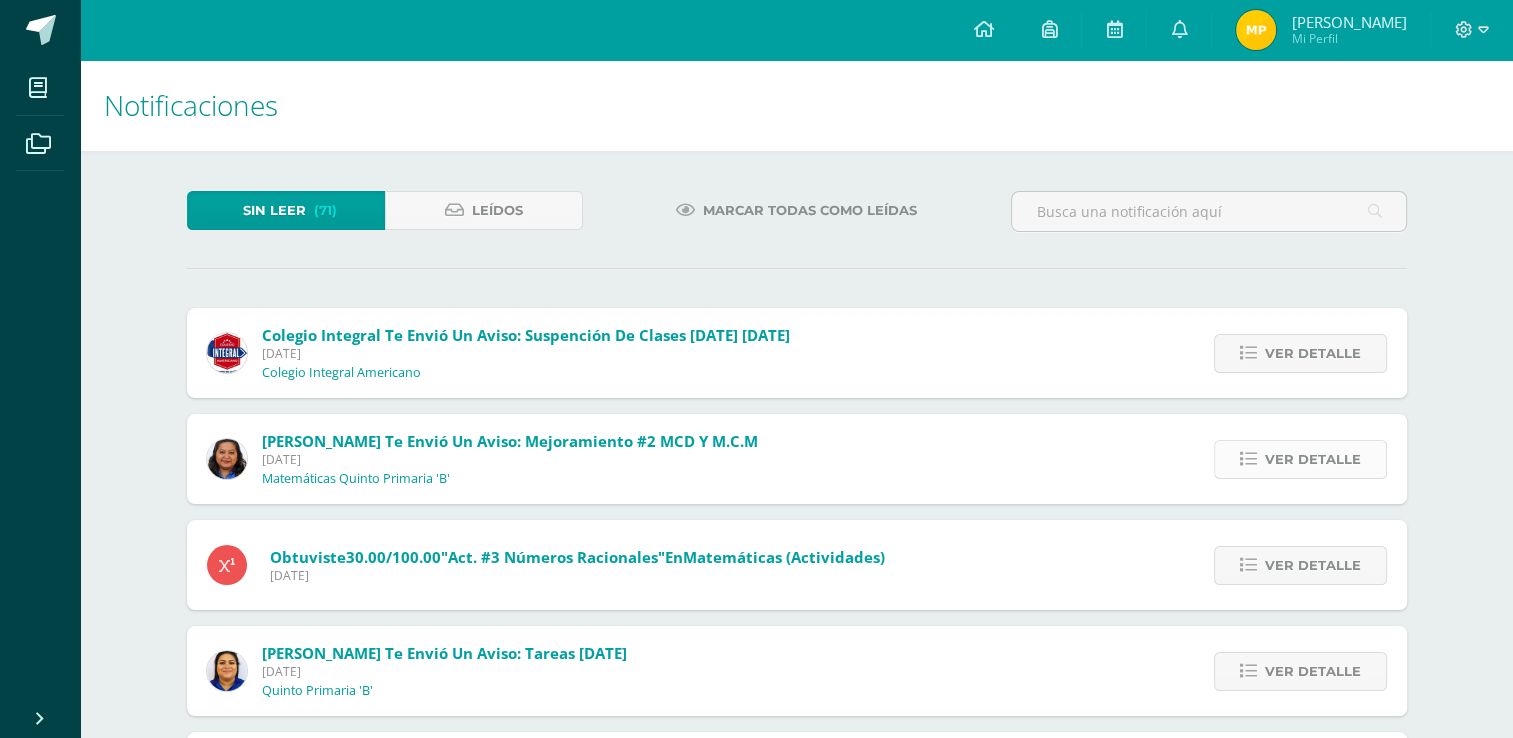 click on "Ver detalle" at bounding box center [1313, 459] 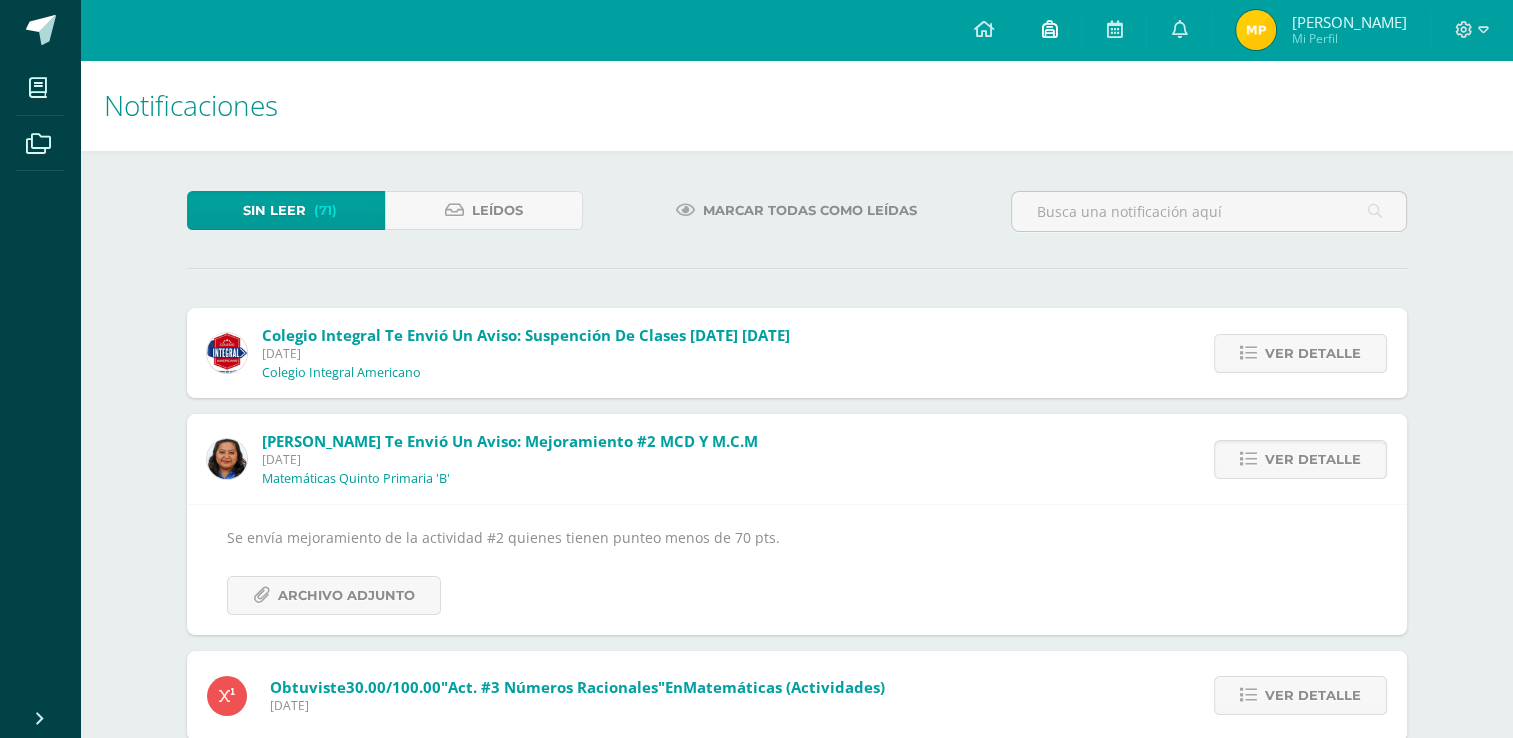 click at bounding box center (1049, 29) 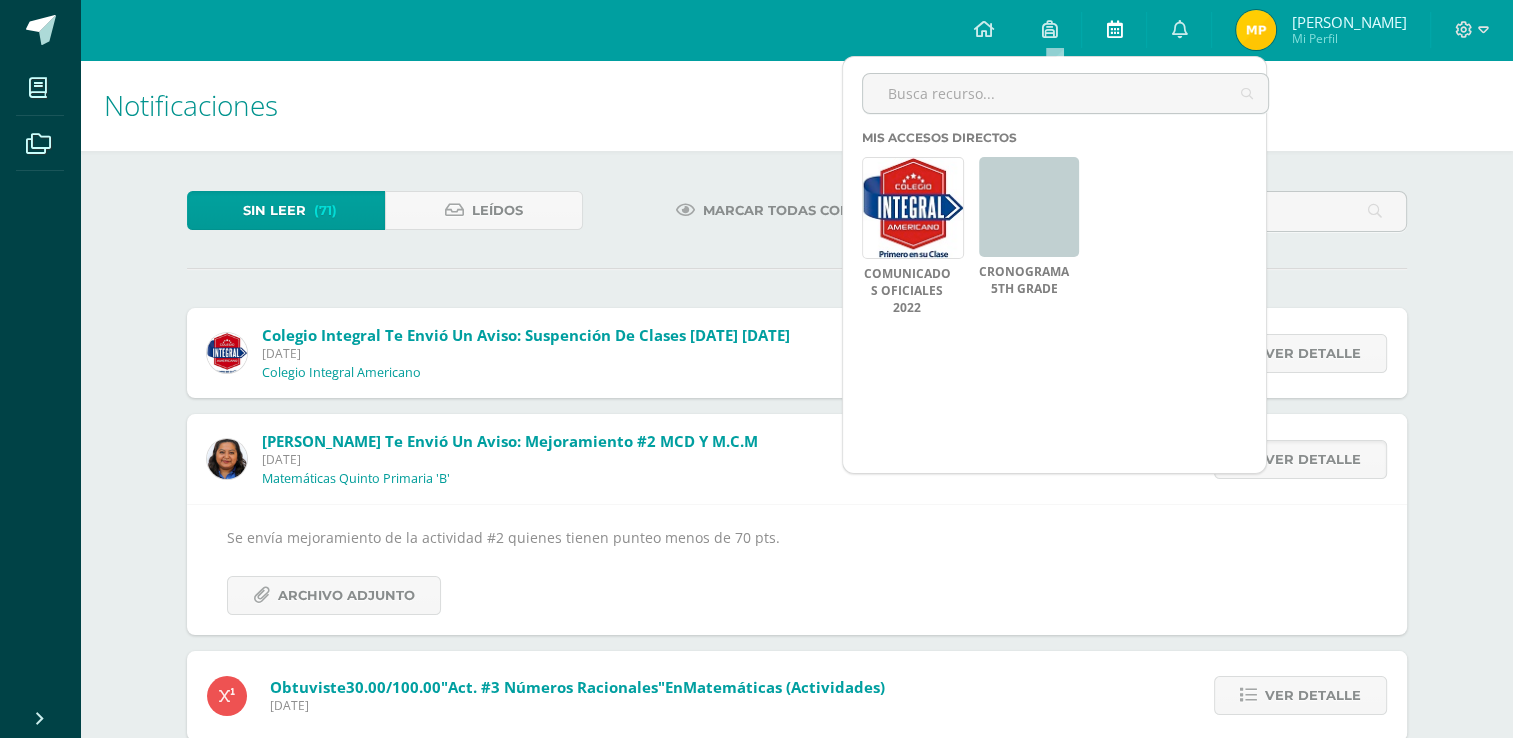 click at bounding box center (1114, 30) 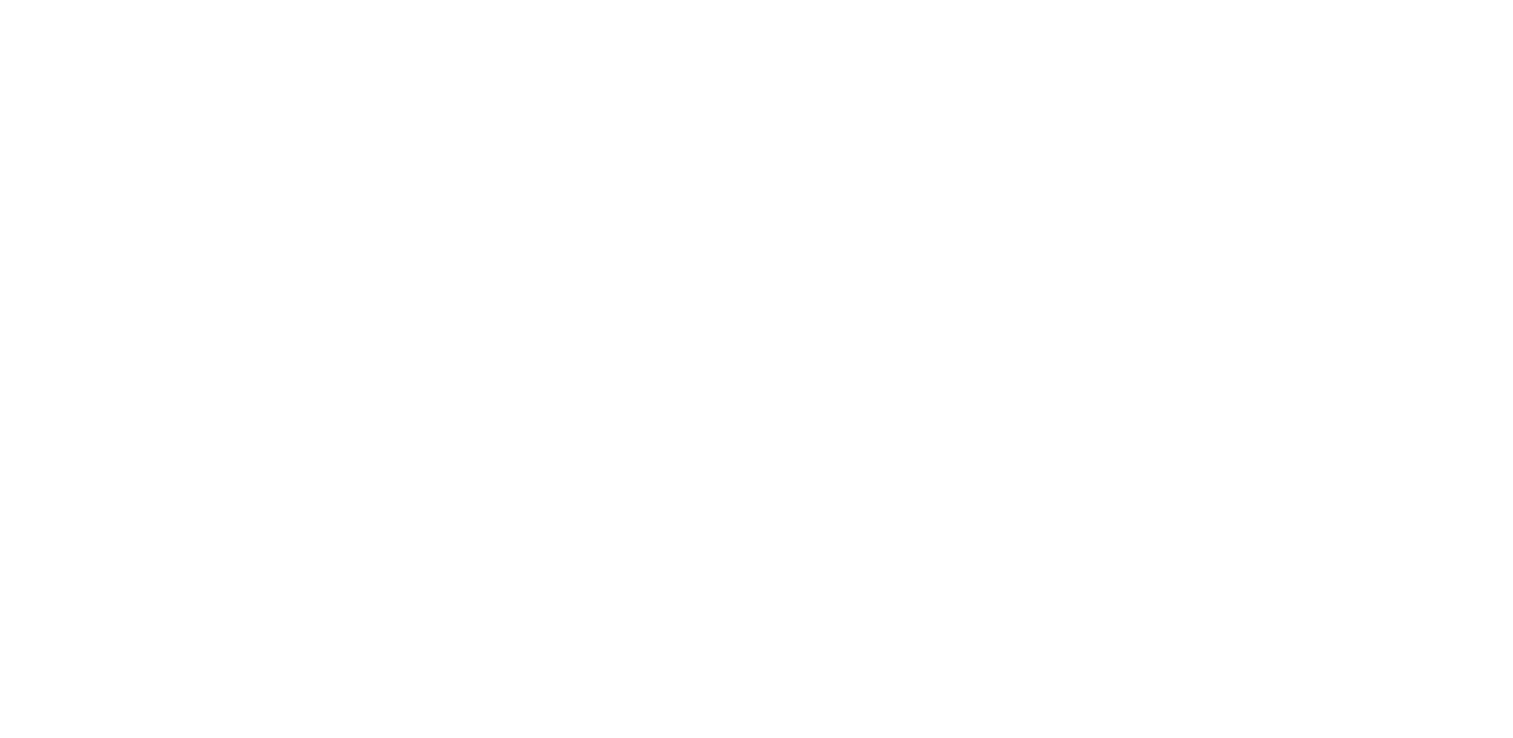 scroll, scrollTop: 0, scrollLeft: 0, axis: both 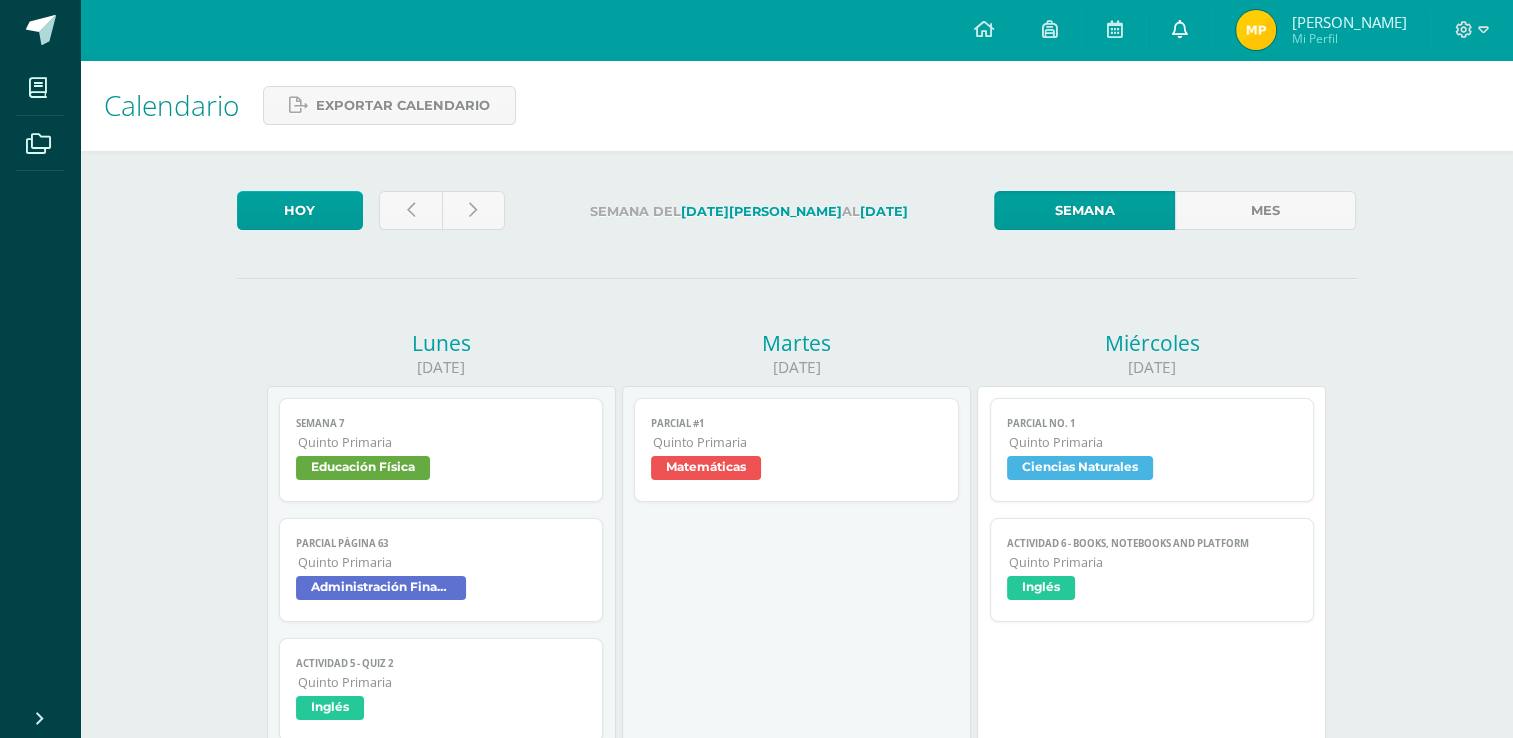 click at bounding box center (1179, 30) 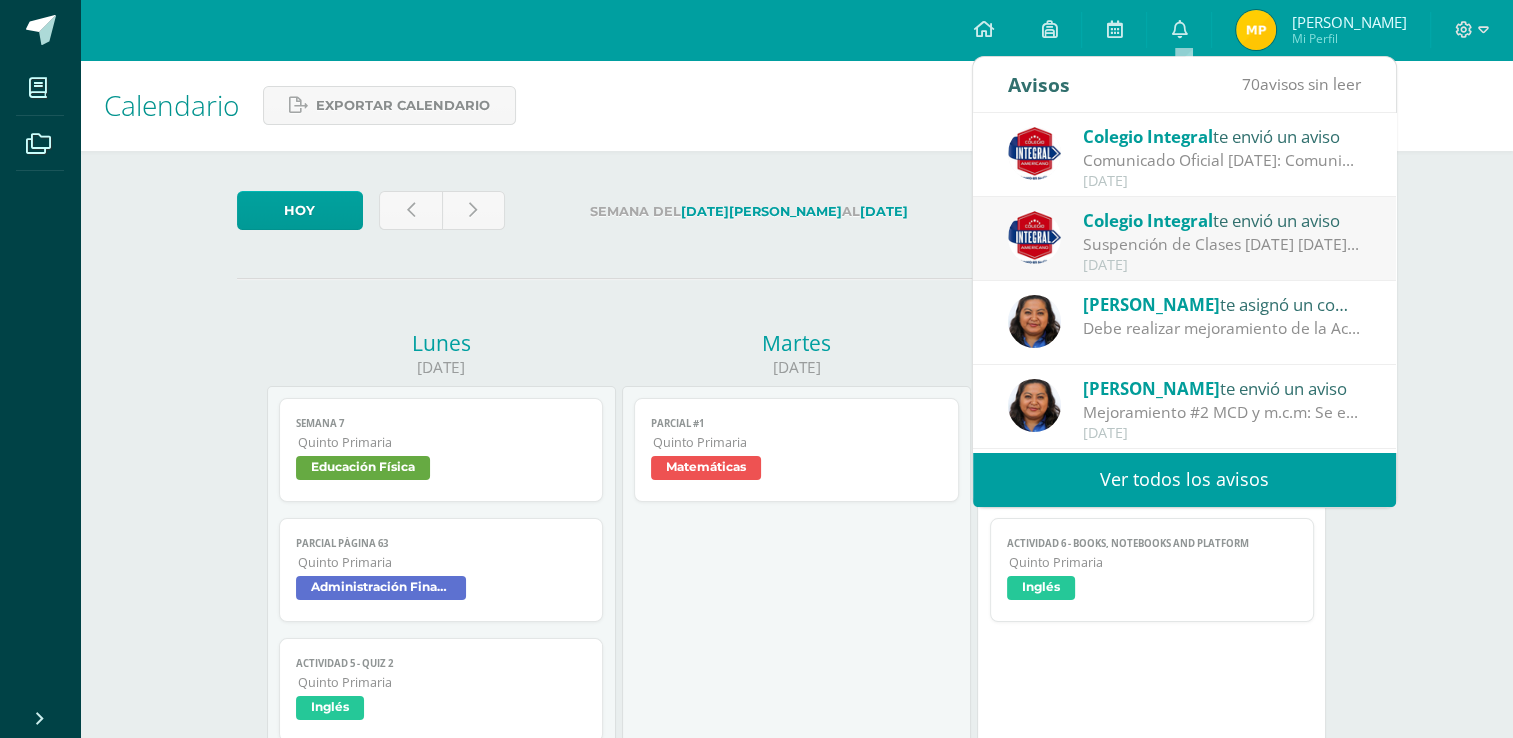 click on "Colegio Integral  te envió un aviso
Comunicado Oficial 9 de Julio:
Comunicado Oficial - Se reanudan las clases en horario regular a partir del día de mañana jueves 10 de julio.
Julio 09" at bounding box center (1184, 155) 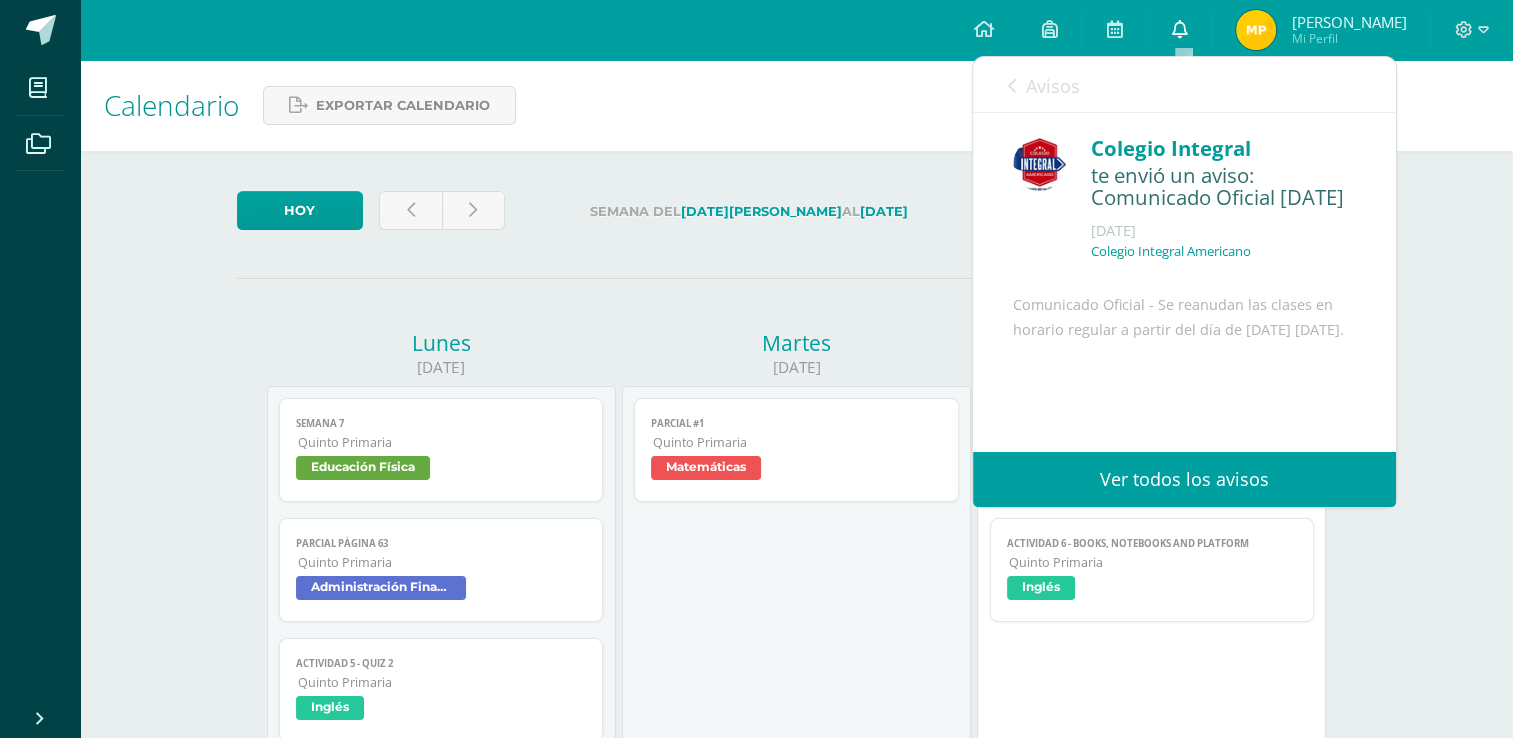 click at bounding box center [1179, 29] 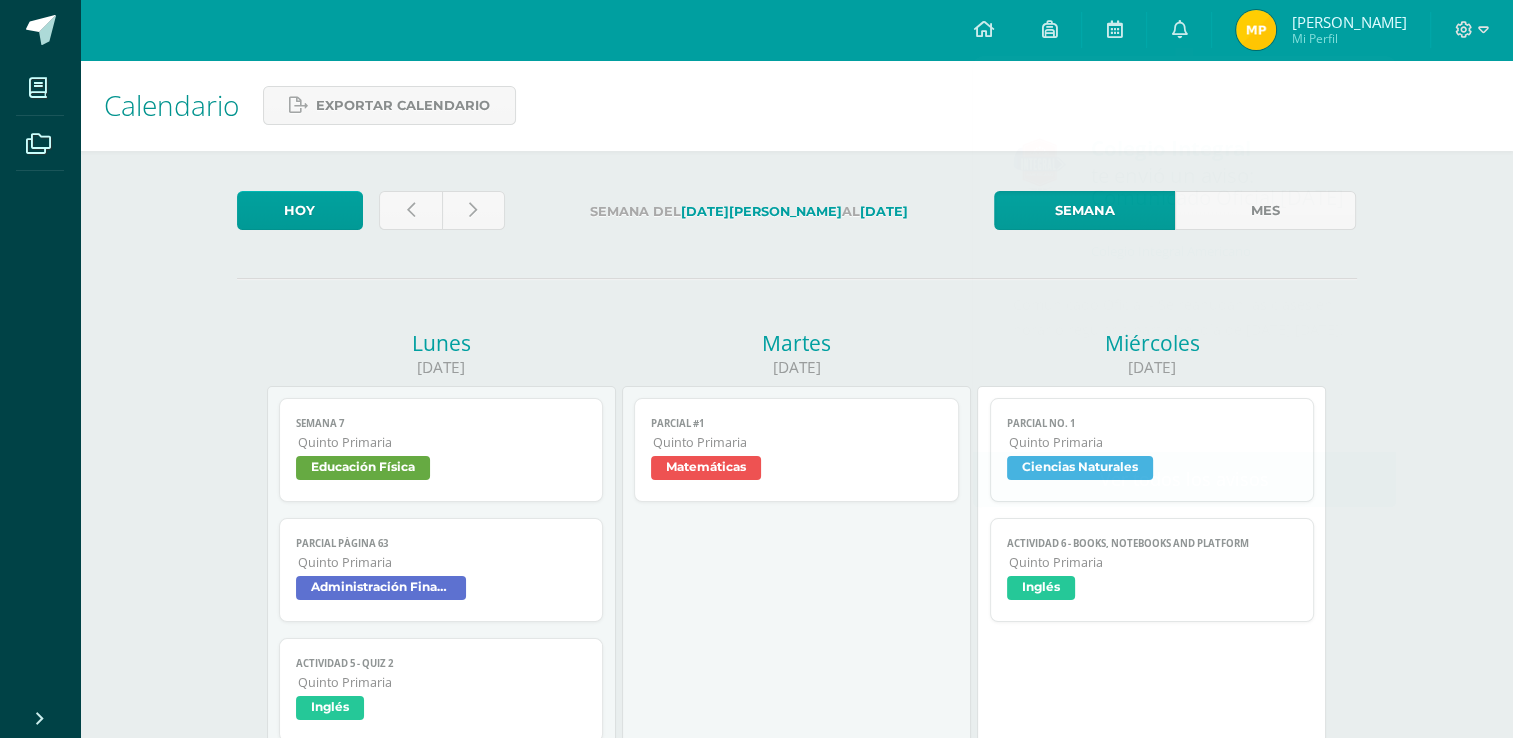 click on "Calendario
Exportar calendario" at bounding box center (796, 105) 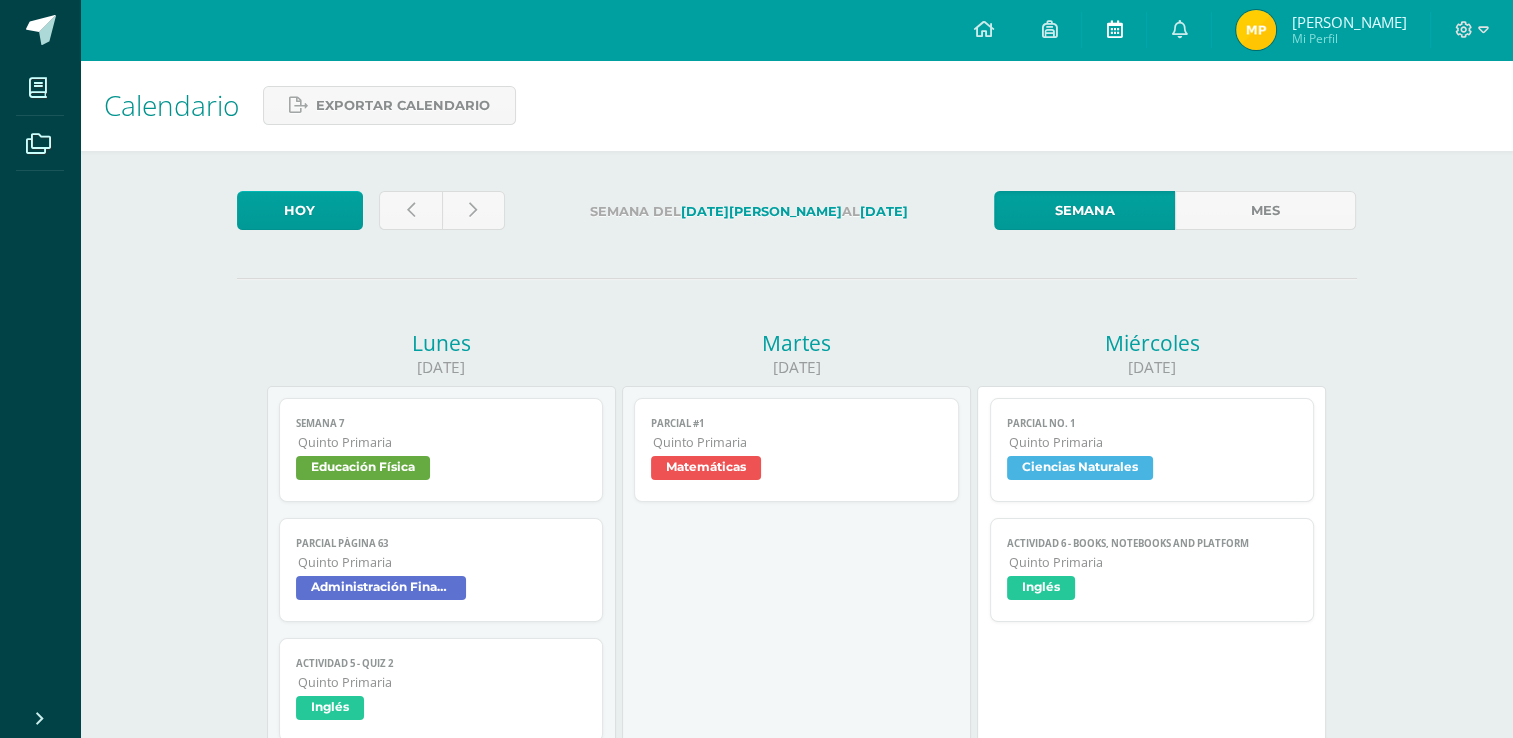 click at bounding box center [1114, 30] 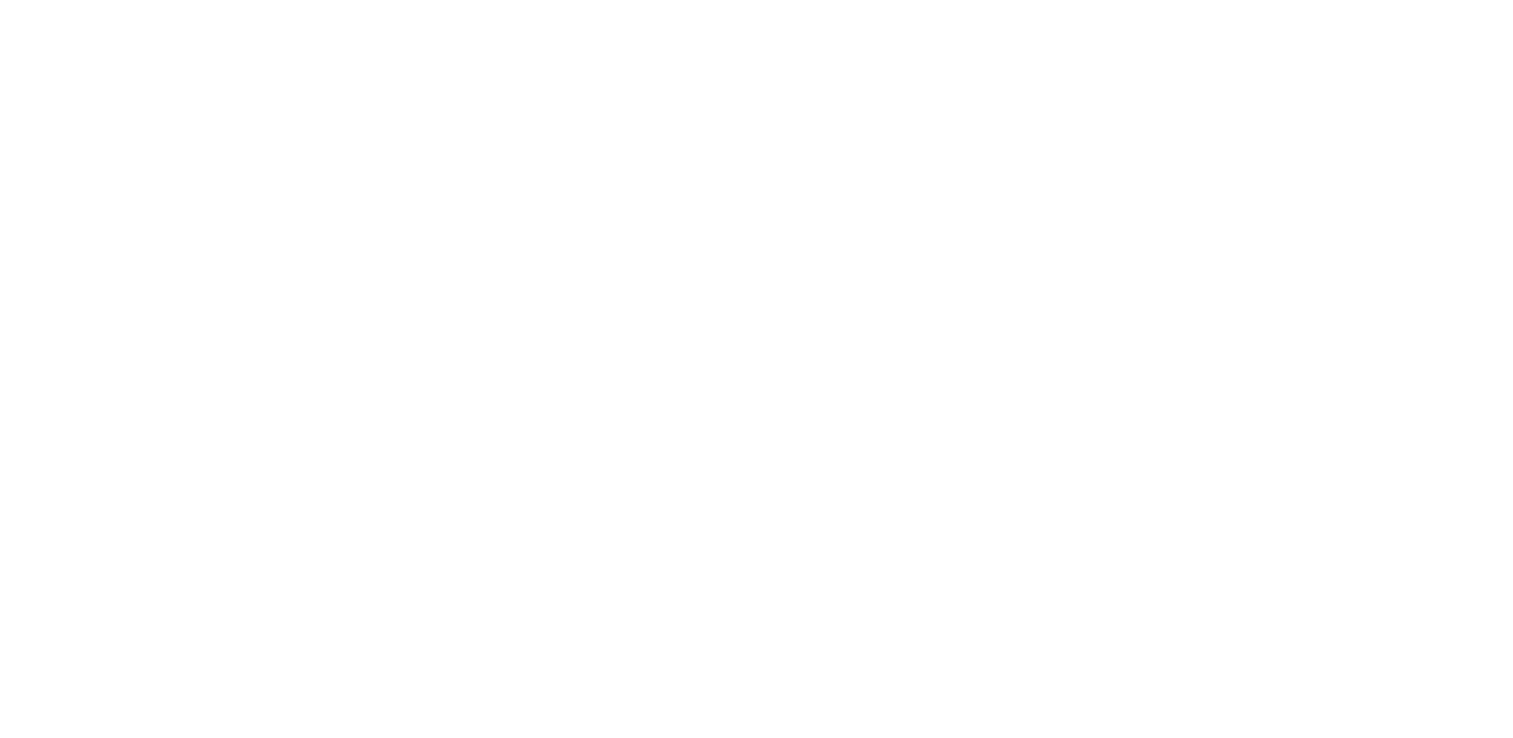 scroll, scrollTop: 0, scrollLeft: 0, axis: both 